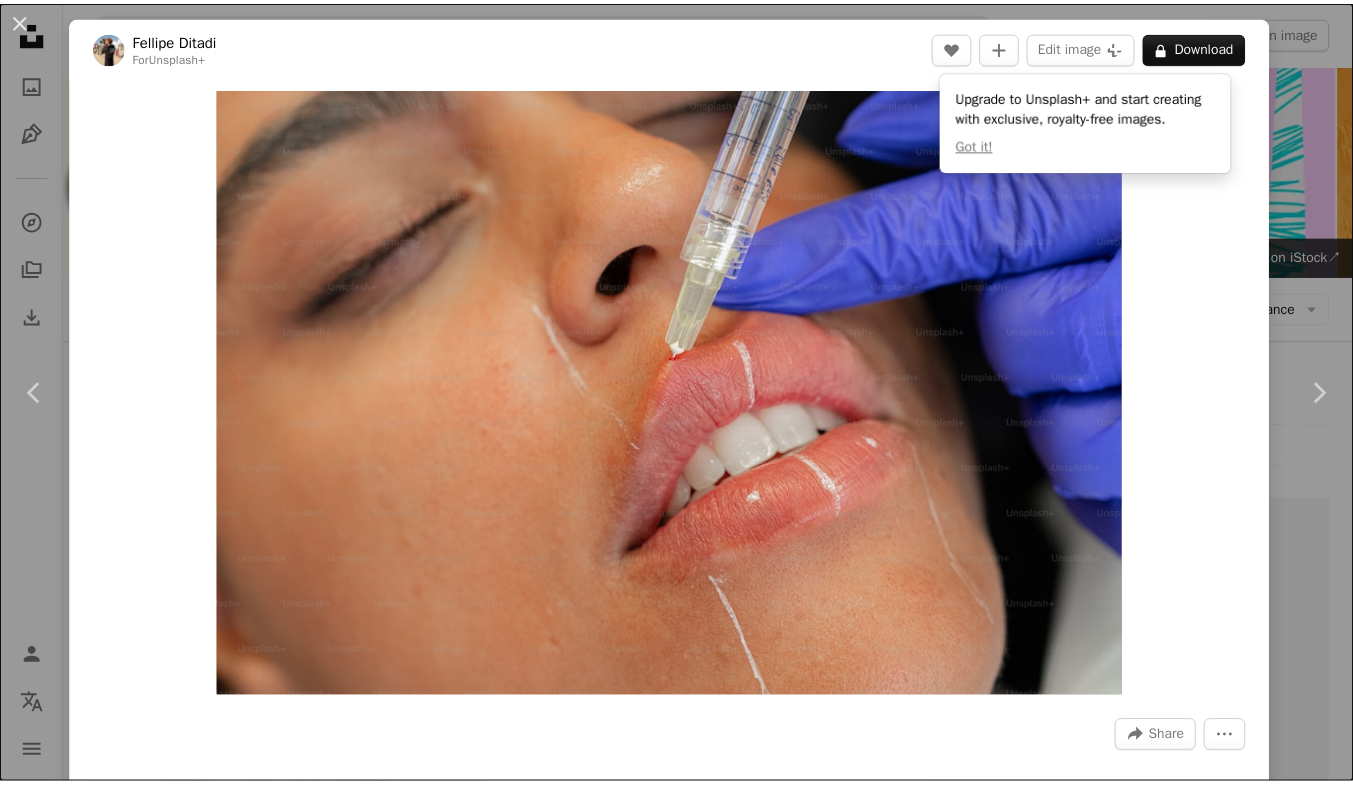 scroll, scrollTop: 2600, scrollLeft: 0, axis: vertical 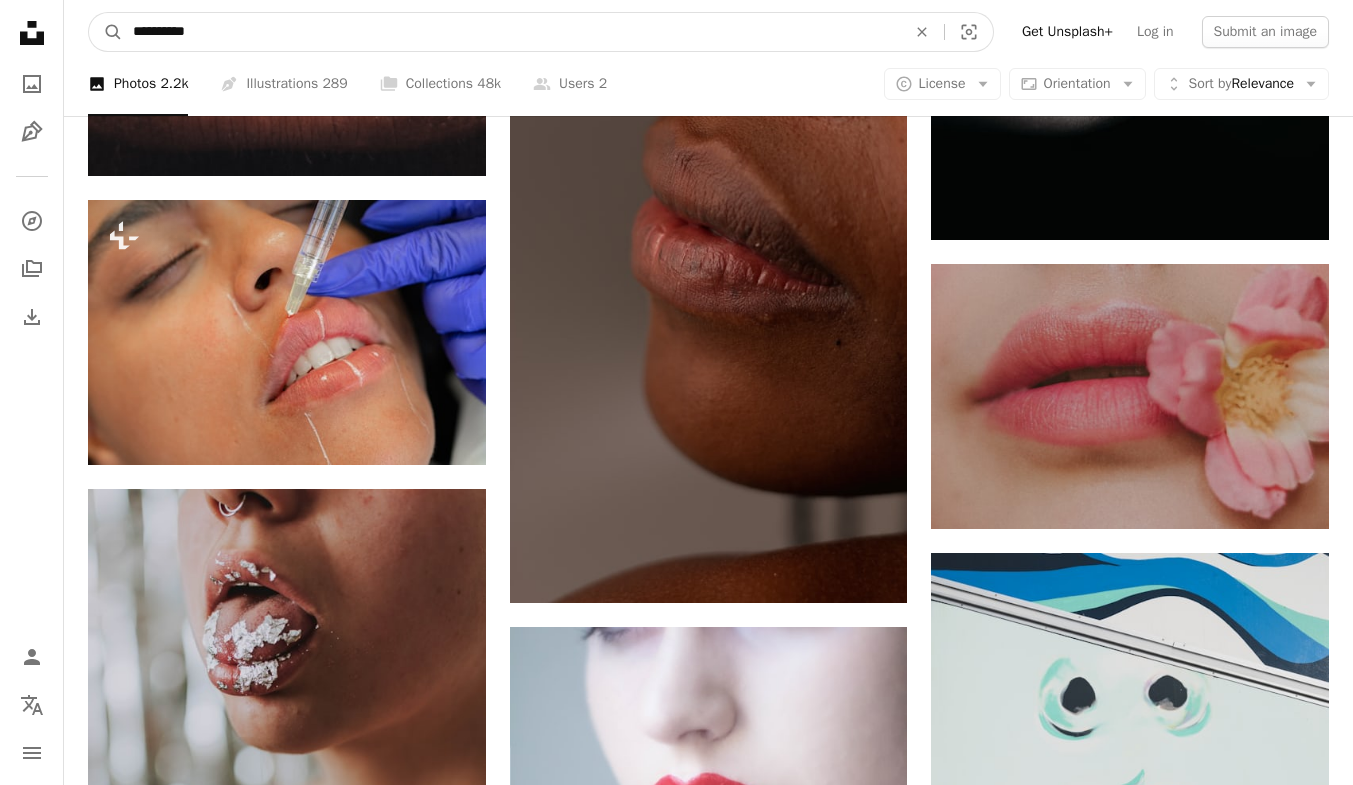 click on "**********" at bounding box center (511, 32) 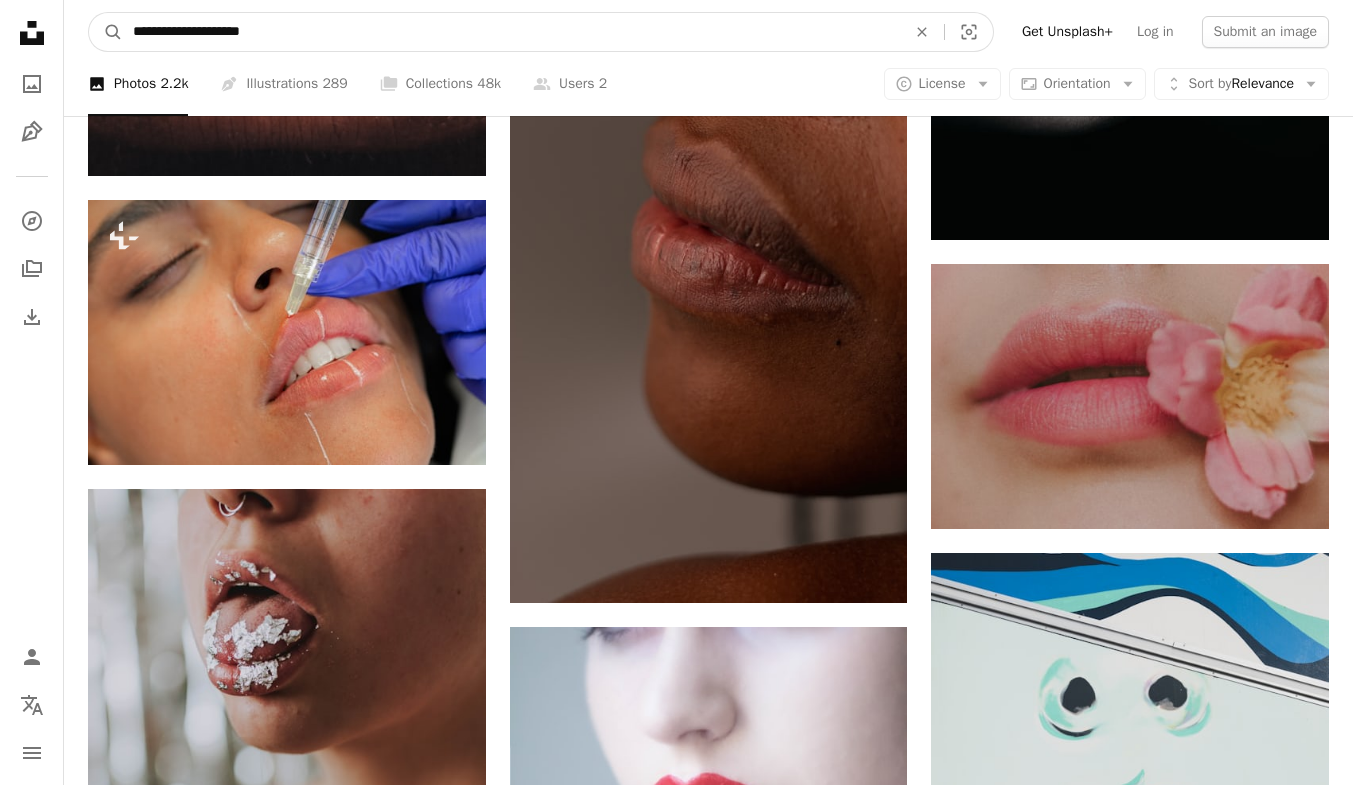type on "**********" 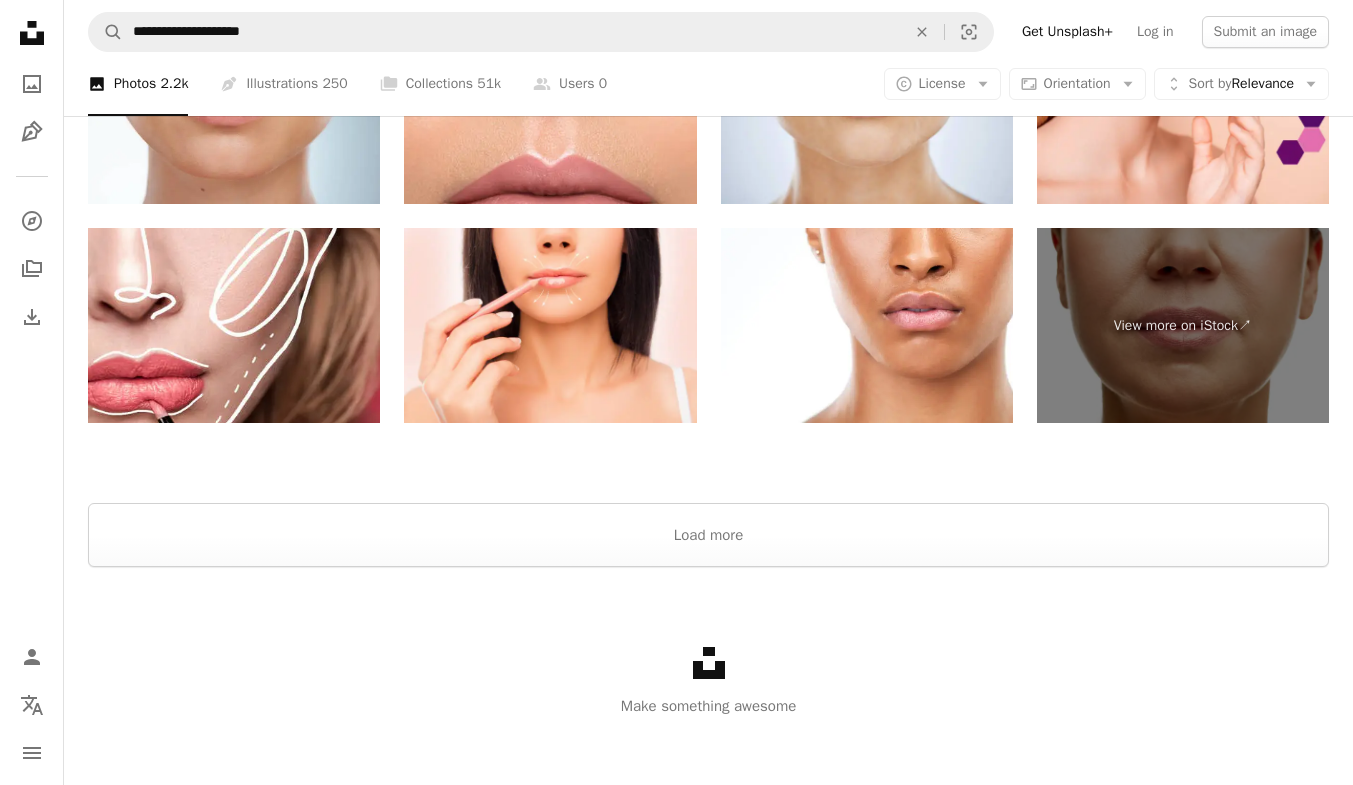 scroll, scrollTop: 3958, scrollLeft: 0, axis: vertical 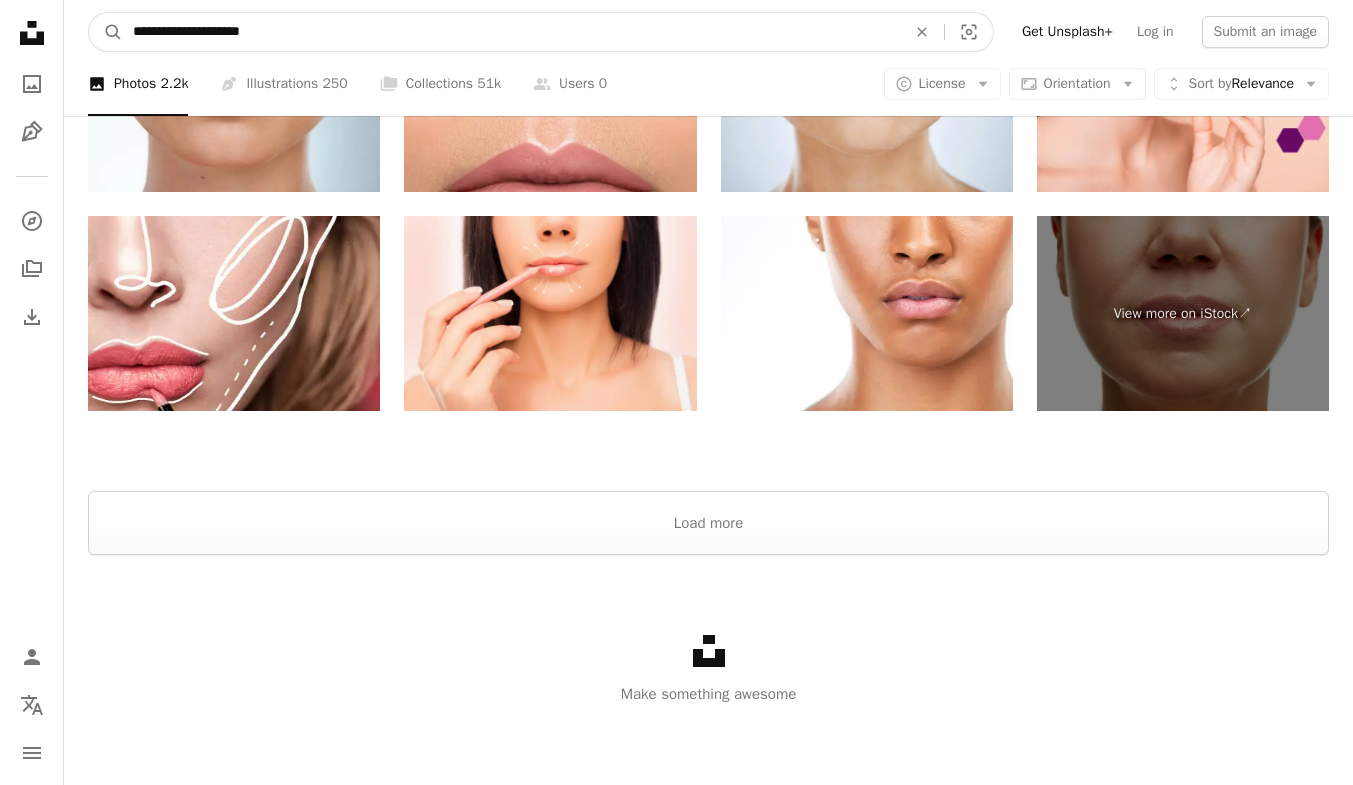 drag, startPoint x: 261, startPoint y: 32, endPoint x: 150, endPoint y: 26, distance: 111.16204 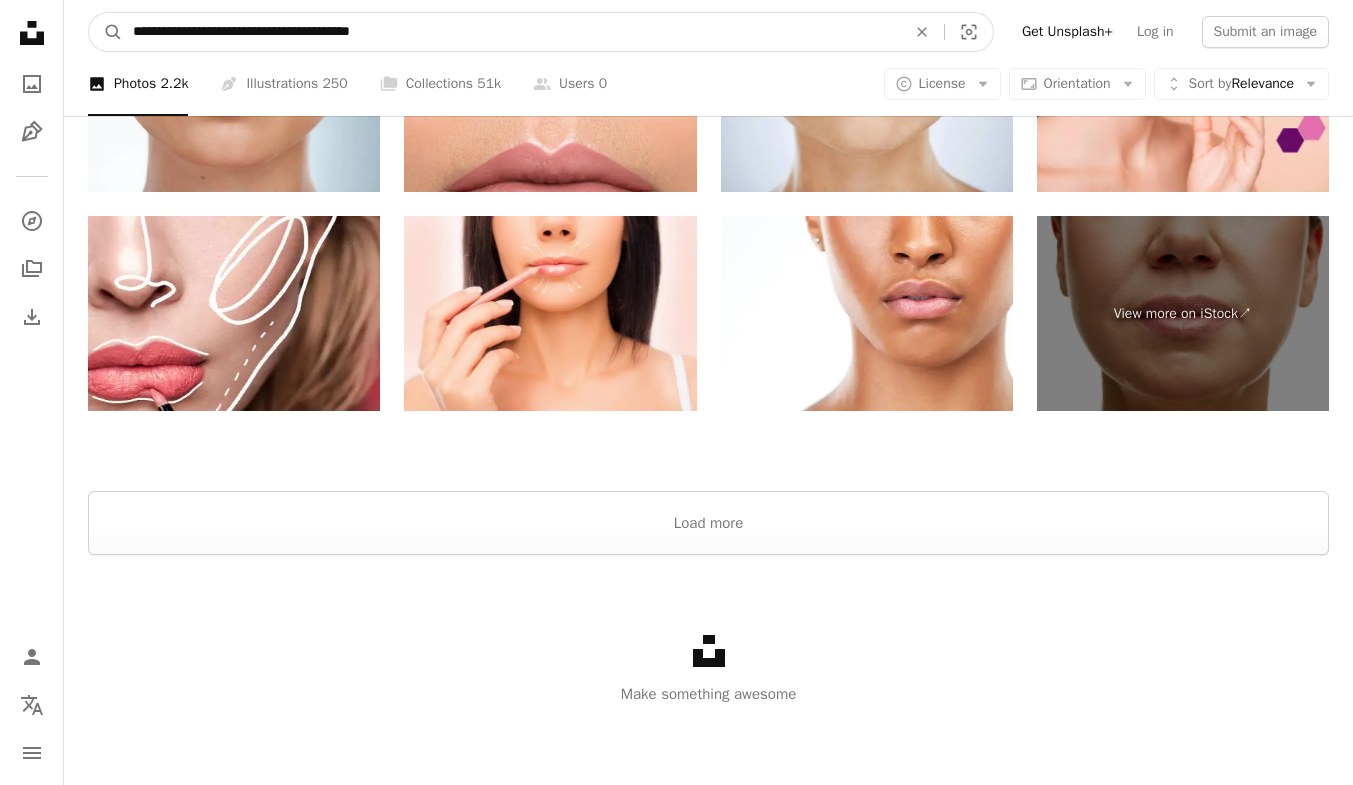 type on "**********" 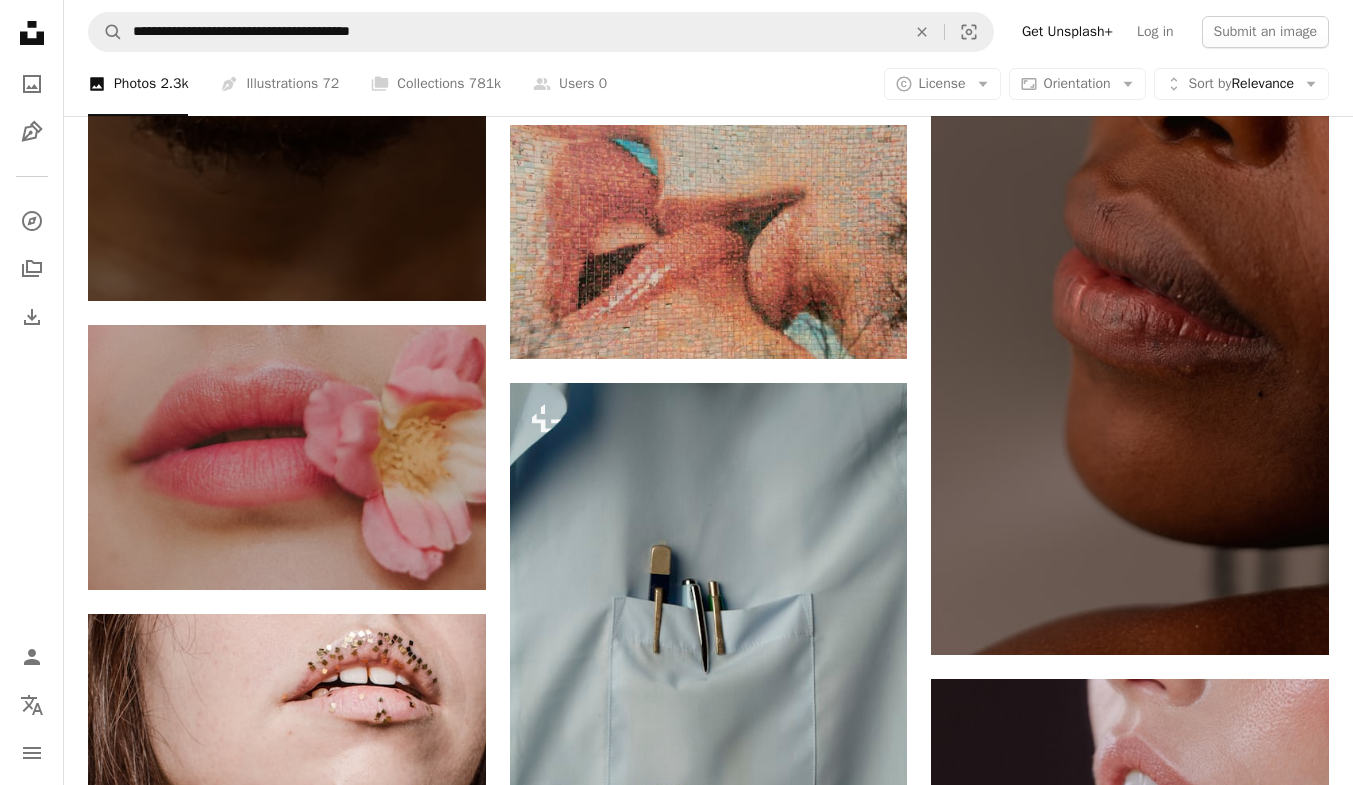 scroll, scrollTop: 1000, scrollLeft: 0, axis: vertical 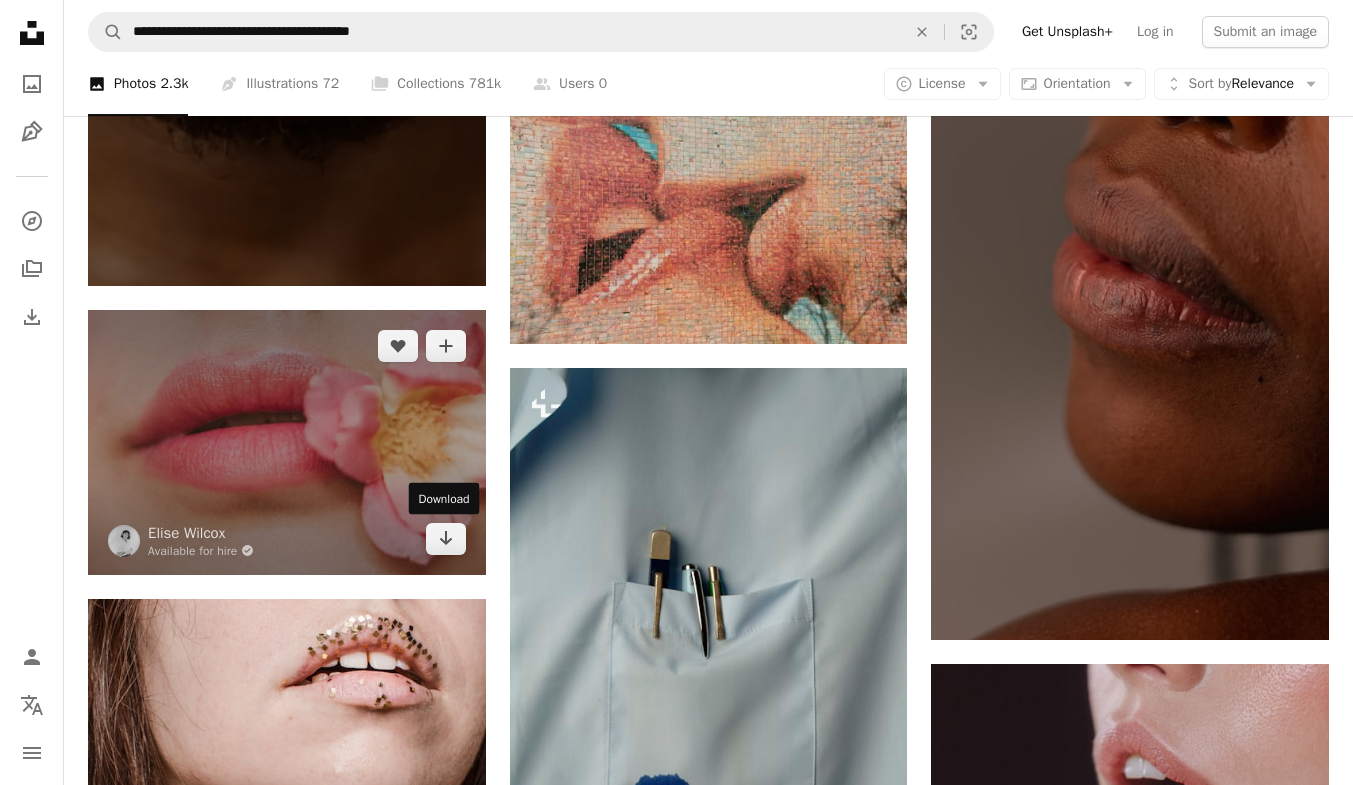 click 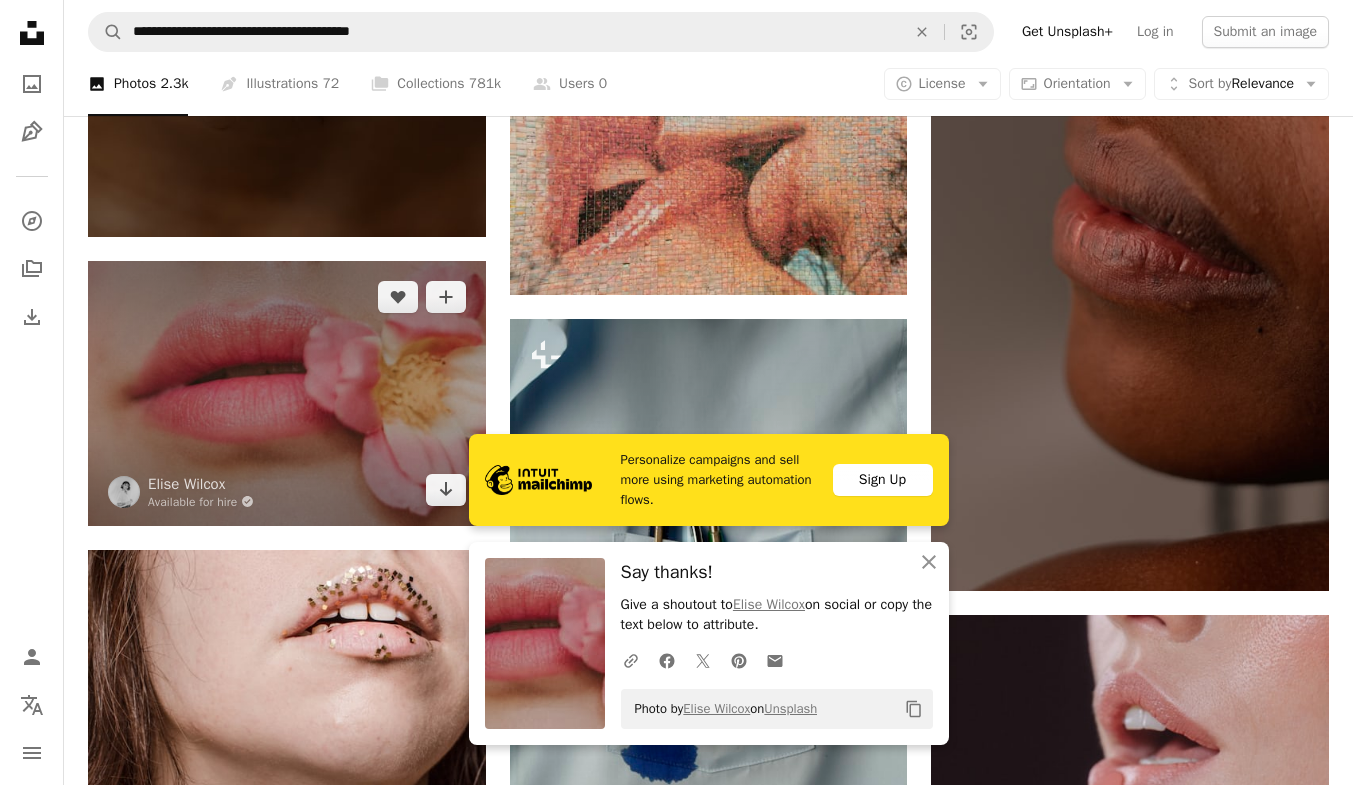 scroll, scrollTop: 1200, scrollLeft: 0, axis: vertical 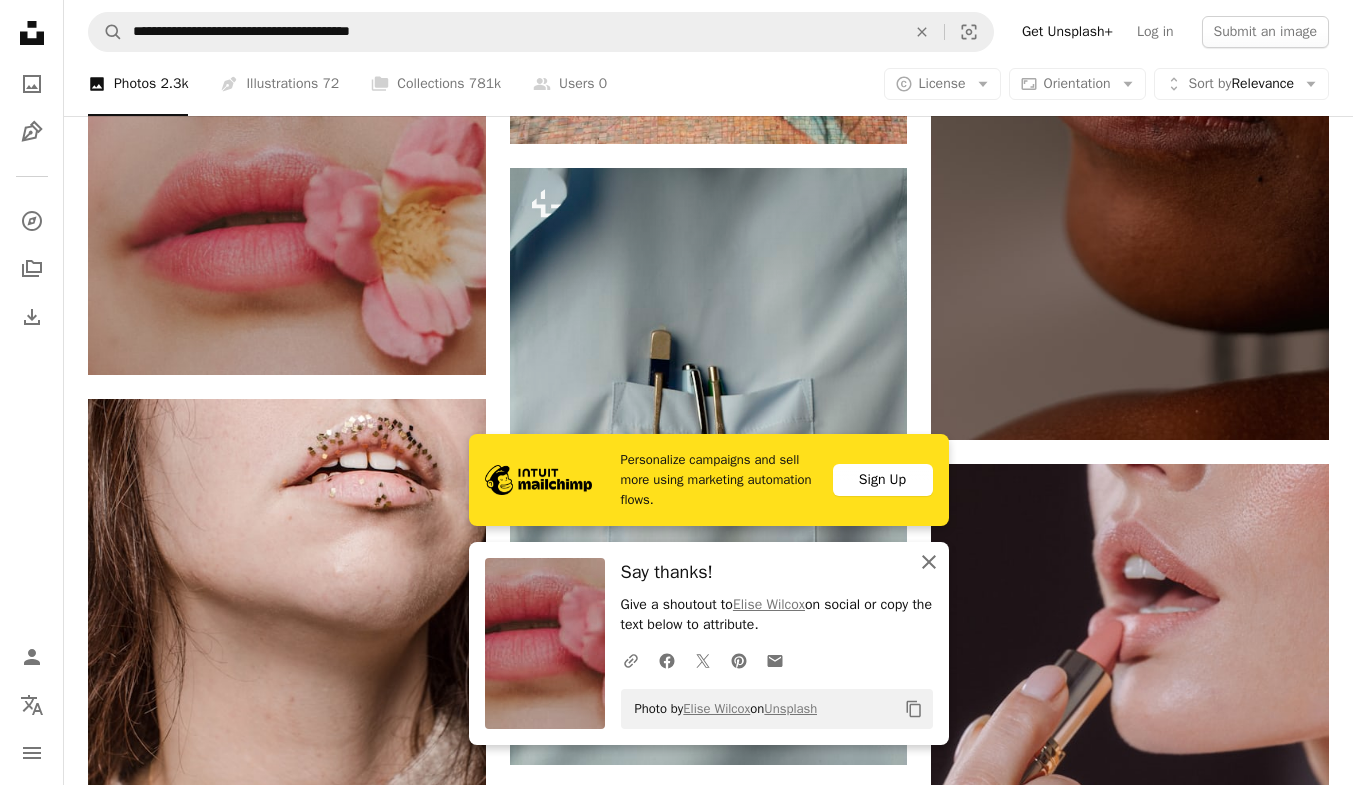drag, startPoint x: 933, startPoint y: 559, endPoint x: 887, endPoint y: 546, distance: 47.801674 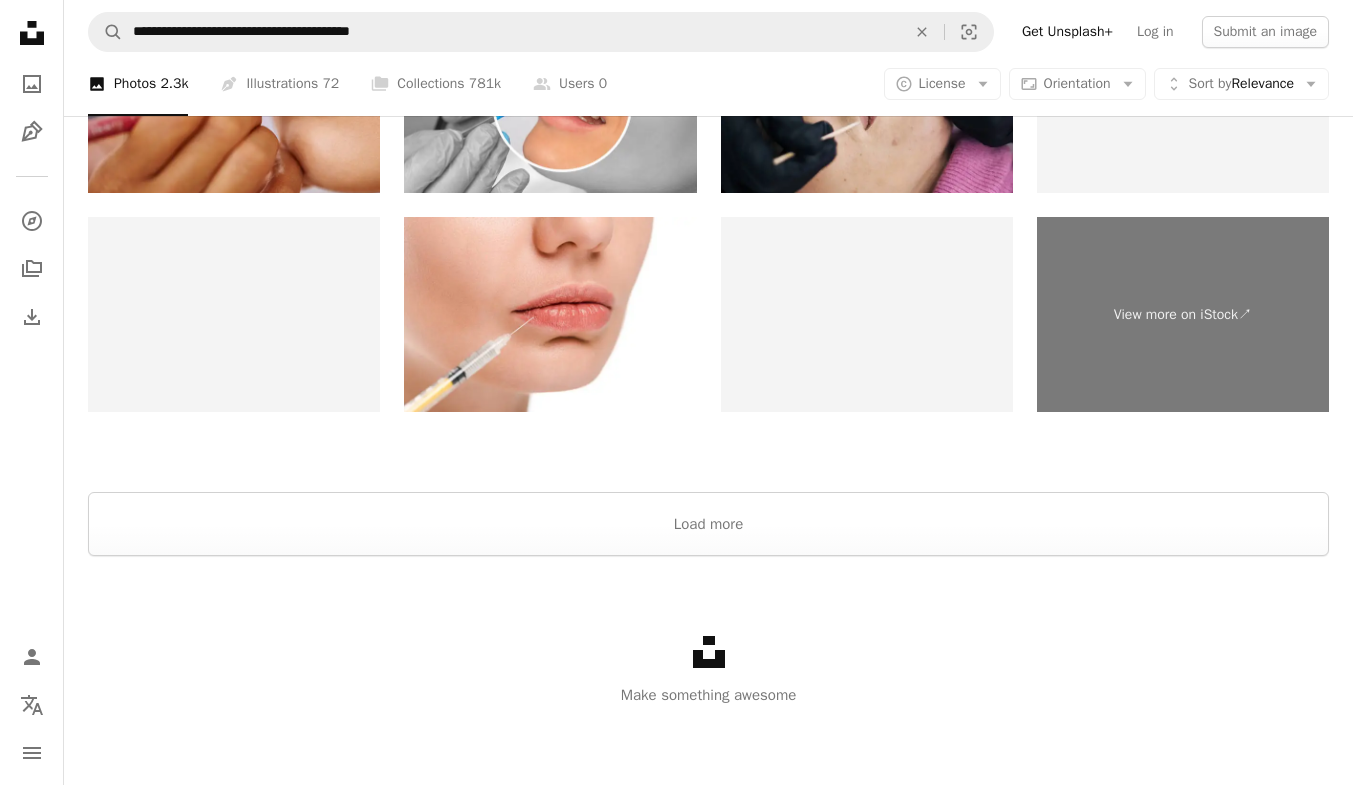 scroll, scrollTop: 4295, scrollLeft: 0, axis: vertical 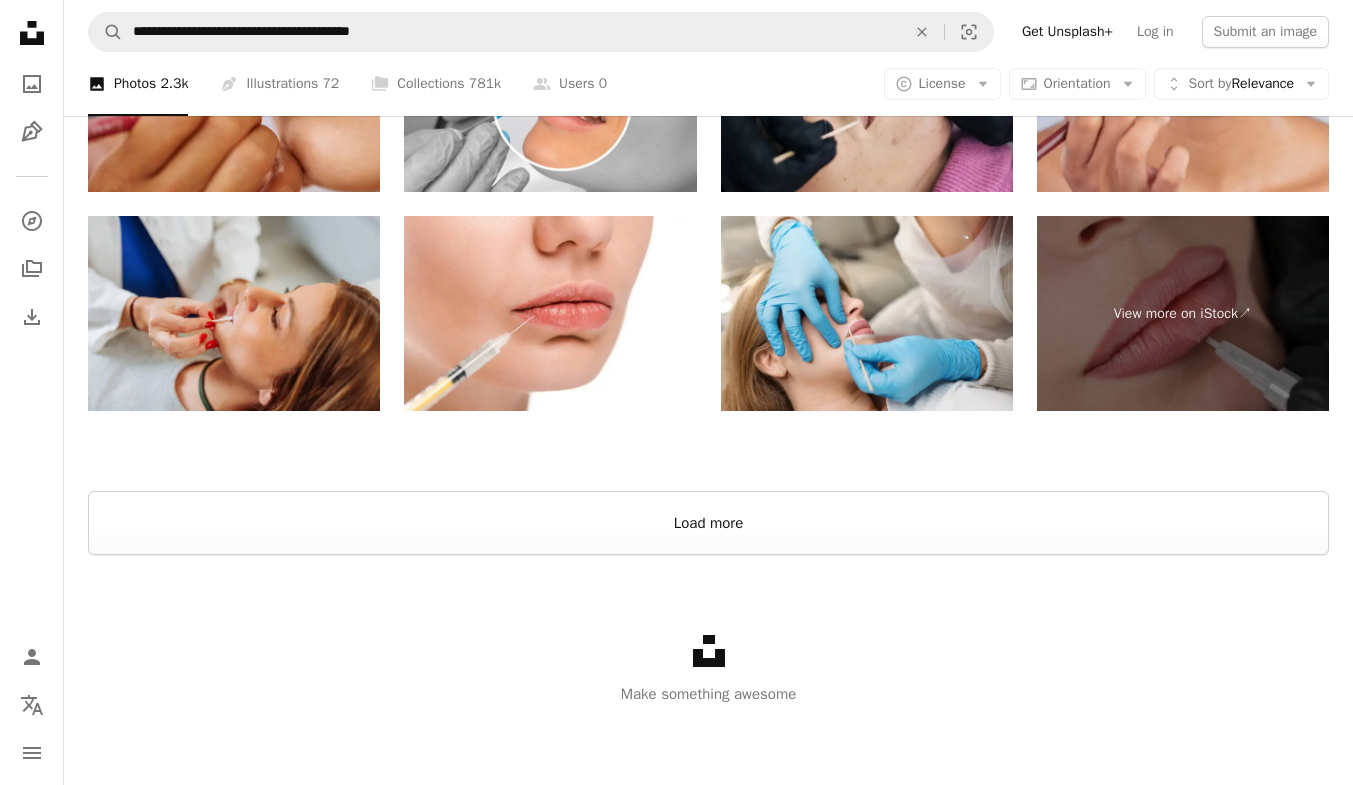 click on "Load more" at bounding box center [708, 523] 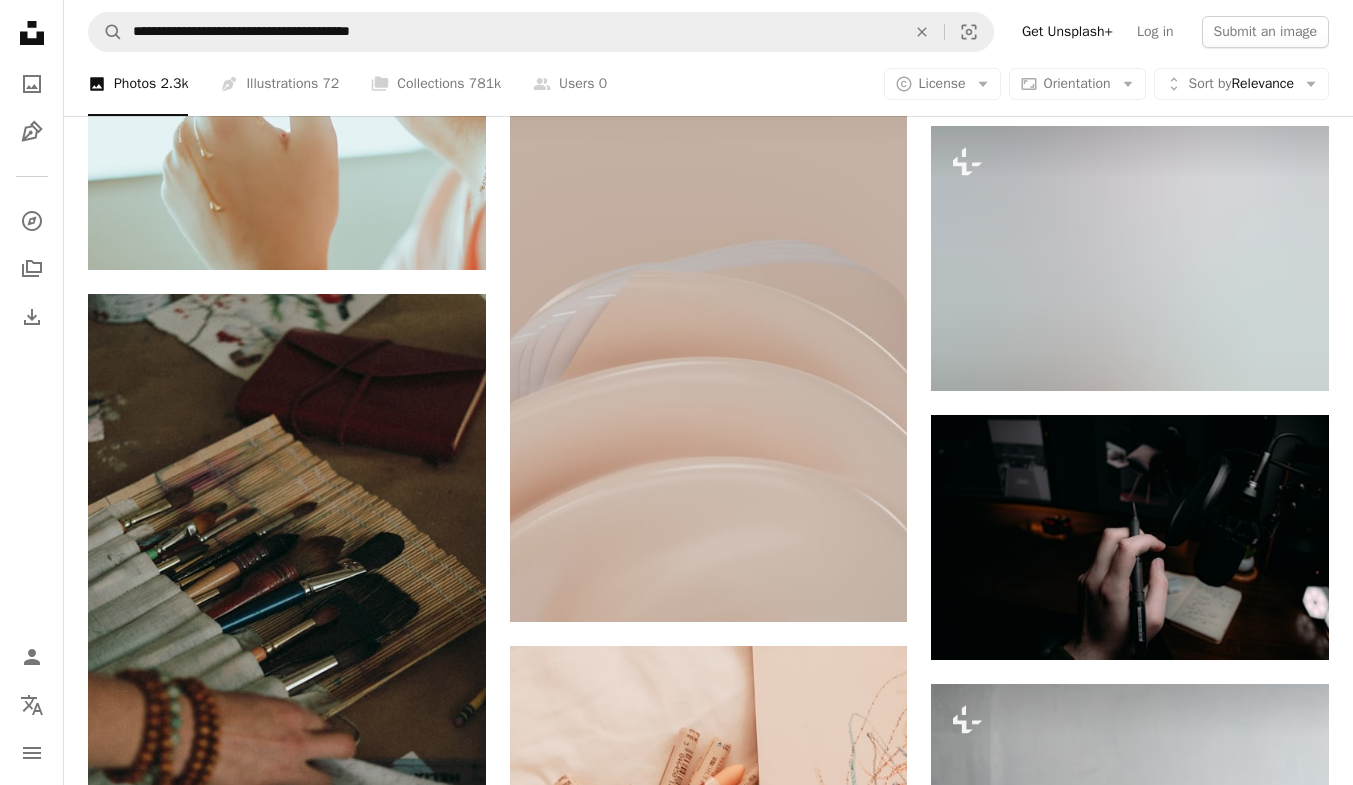 scroll, scrollTop: 10756, scrollLeft: 0, axis: vertical 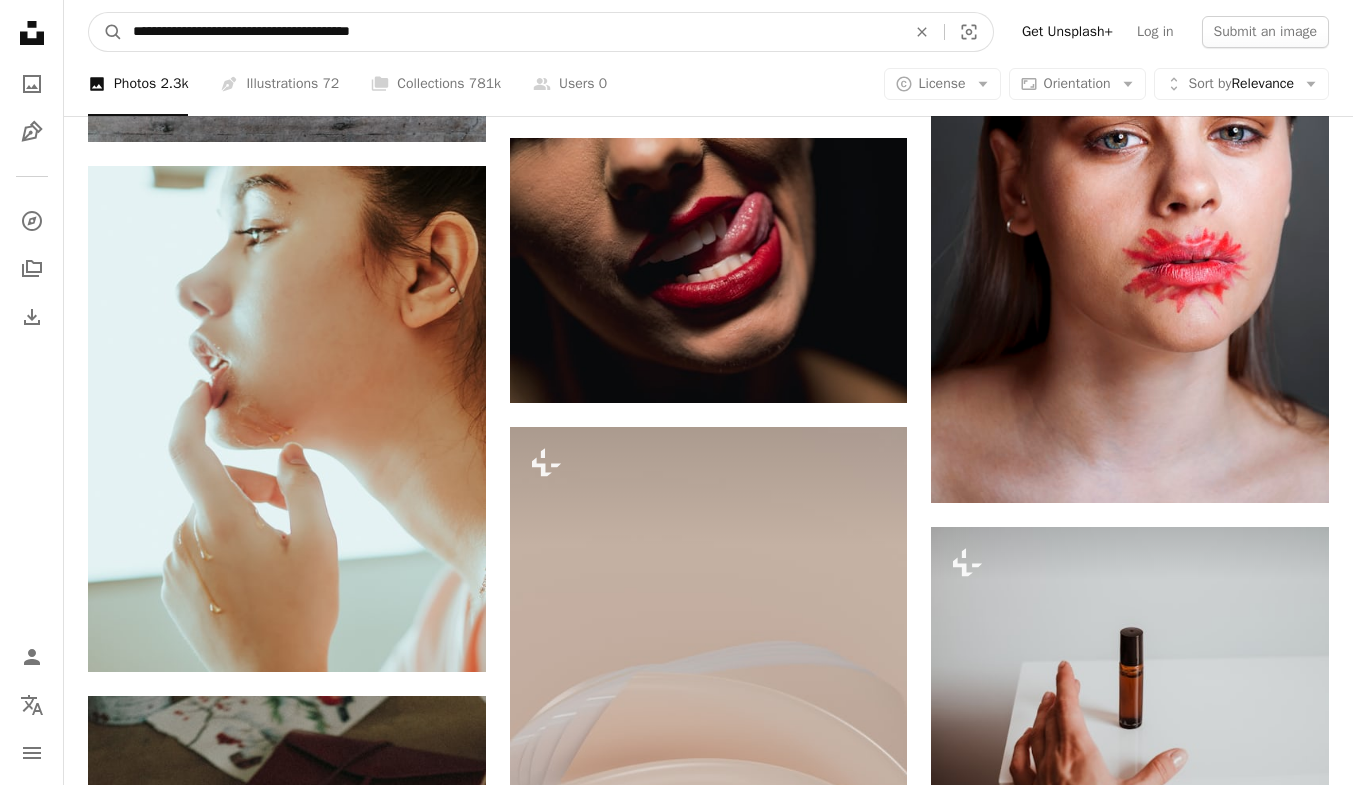 click on "**********" at bounding box center (511, 32) 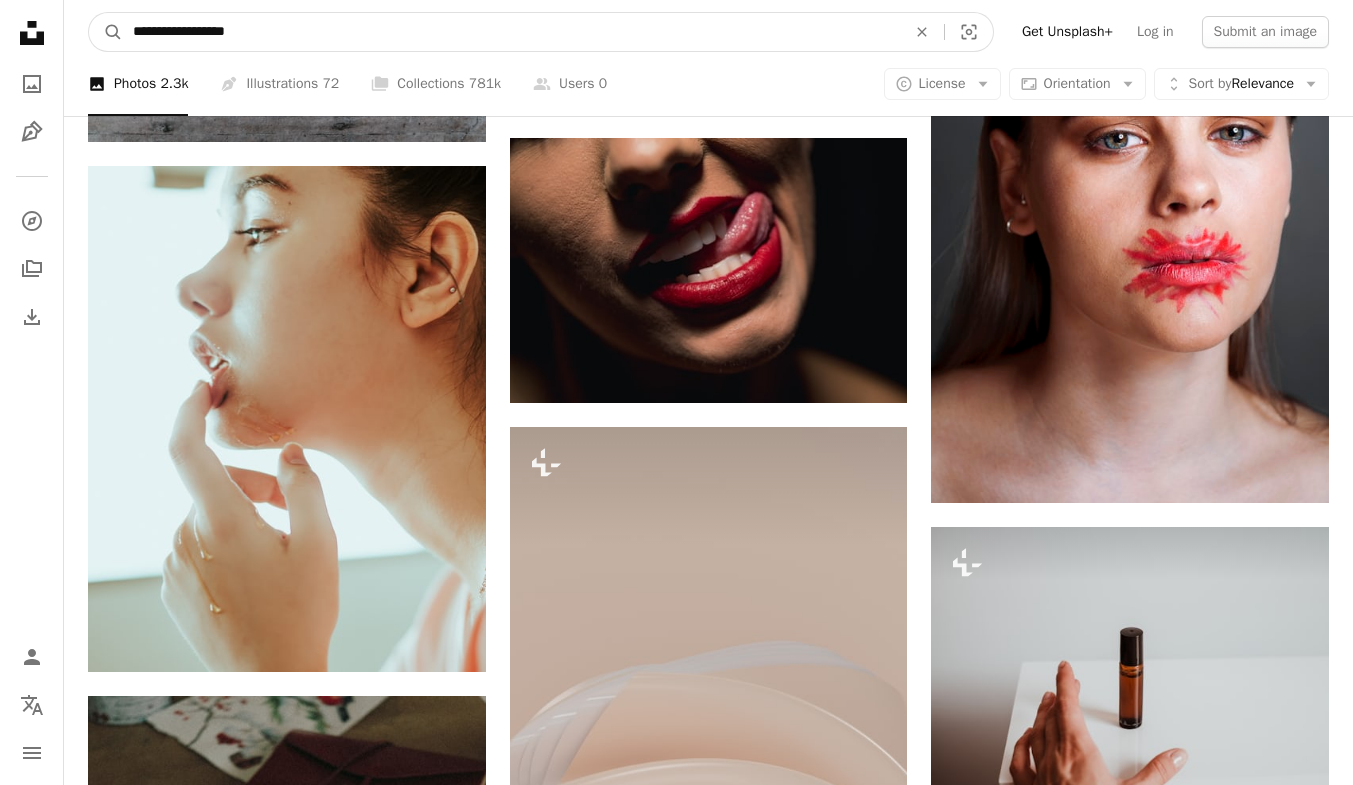 type on "**********" 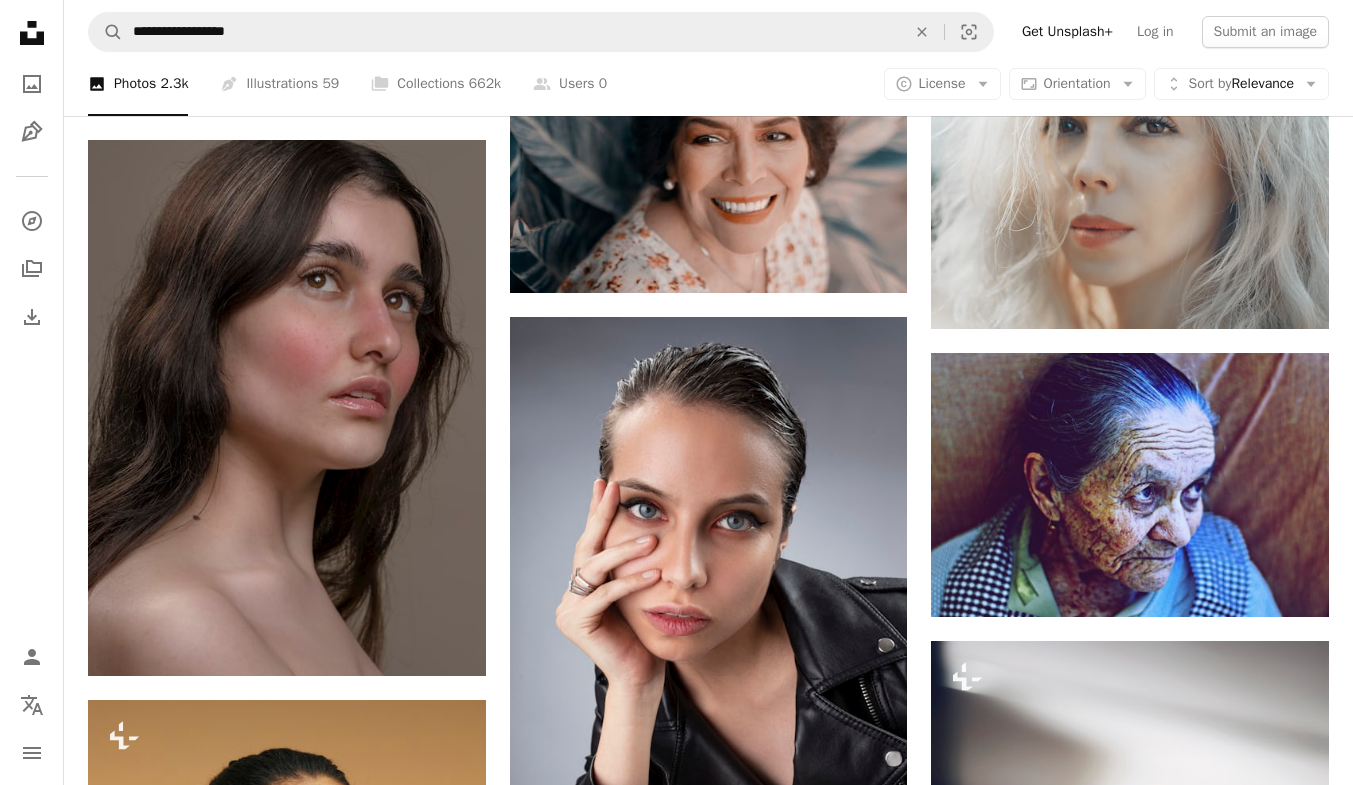 scroll, scrollTop: 1400, scrollLeft: 0, axis: vertical 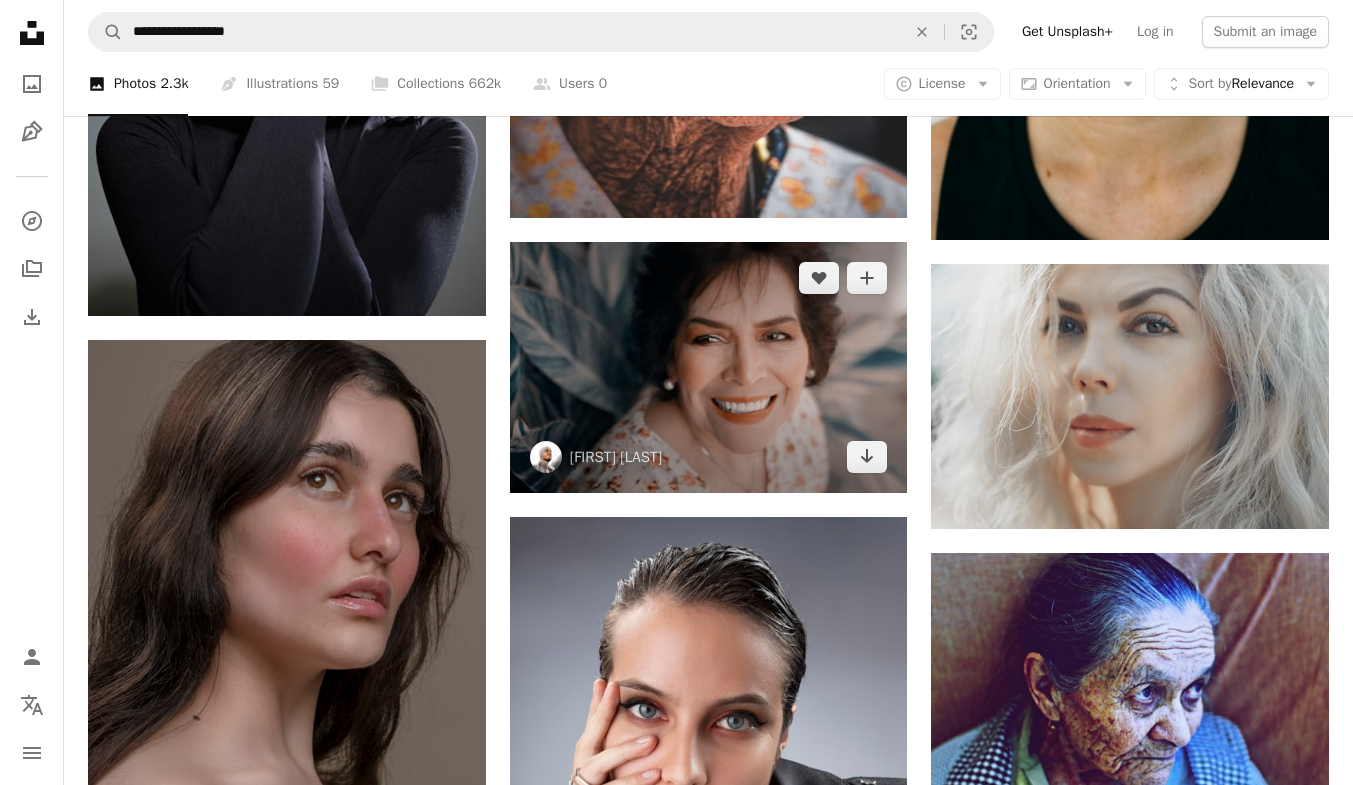 click on "Arrow pointing down" 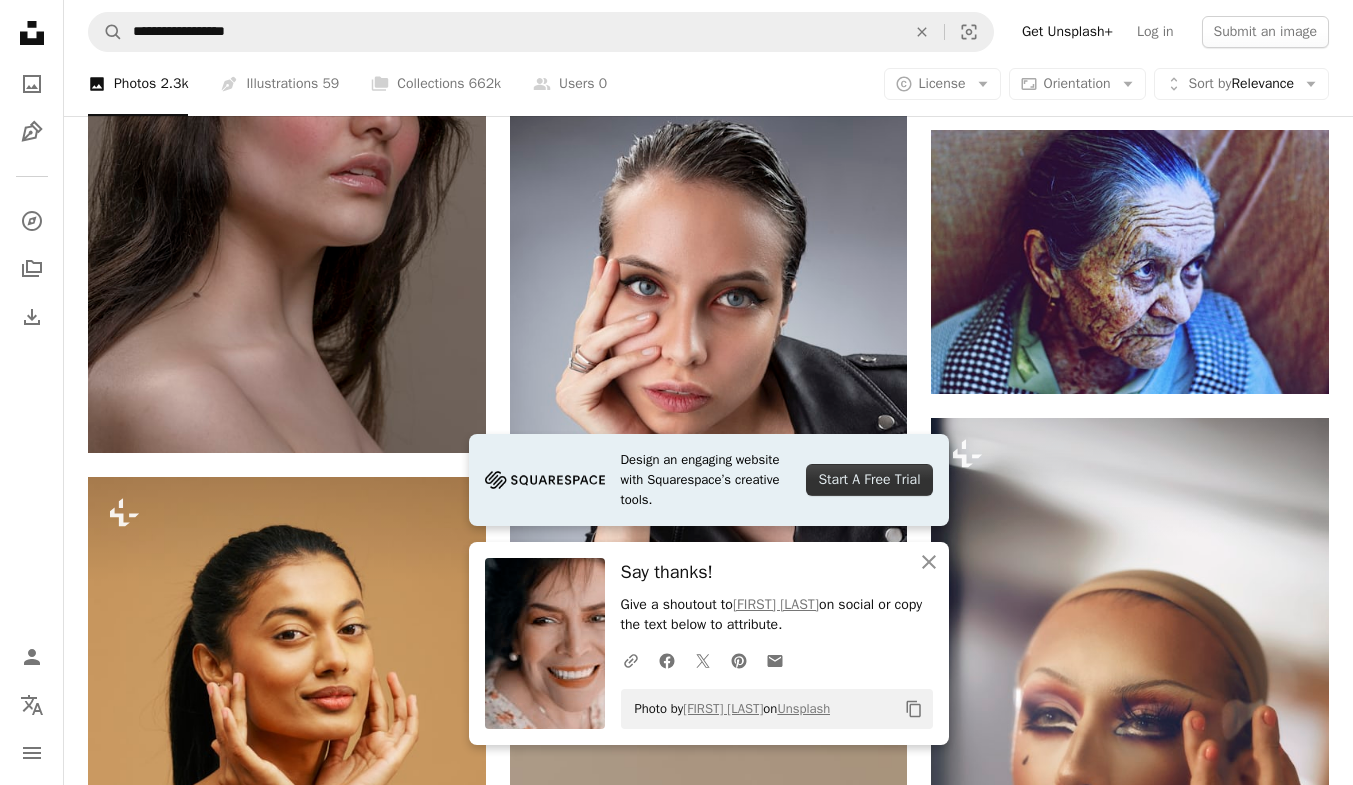 scroll, scrollTop: 2000, scrollLeft: 0, axis: vertical 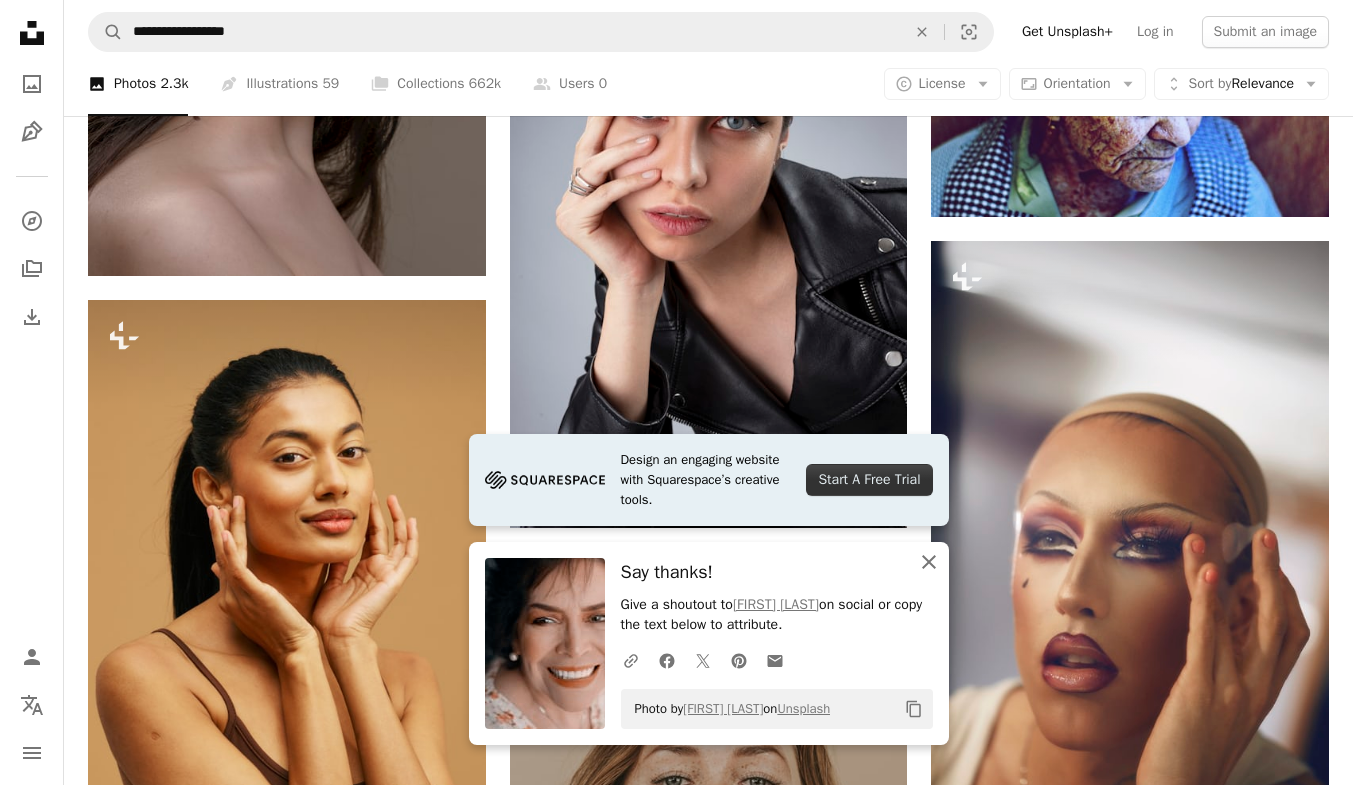 click 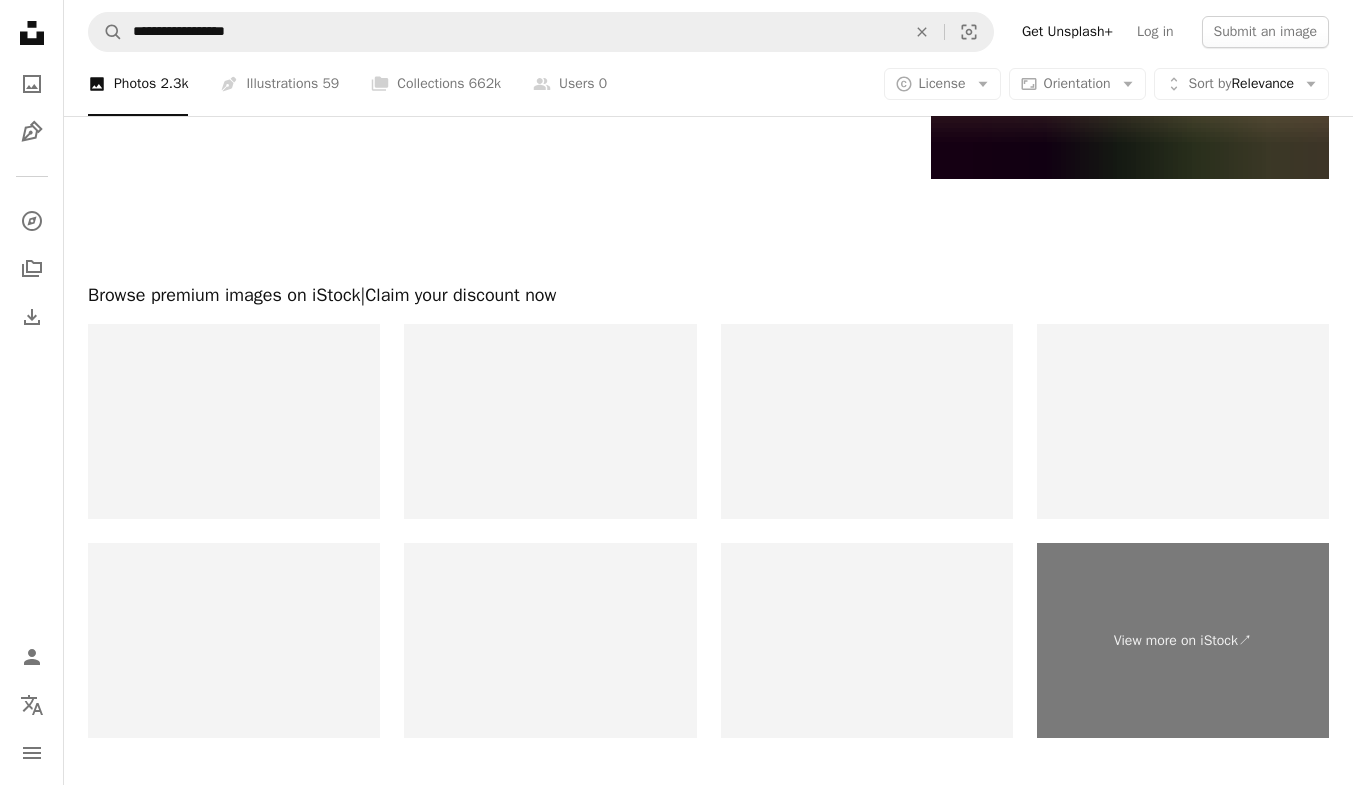 scroll, scrollTop: 4700, scrollLeft: 0, axis: vertical 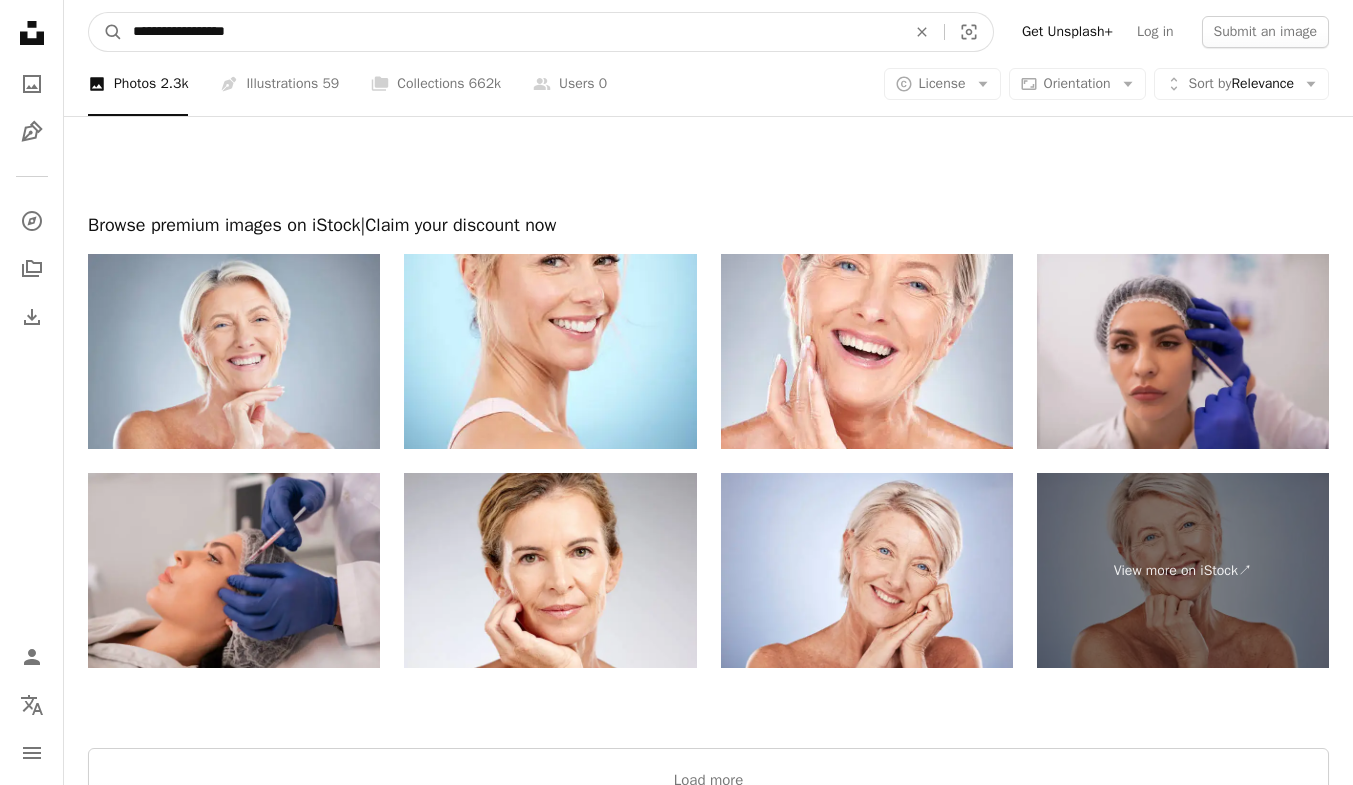 click on "**********" at bounding box center (511, 32) 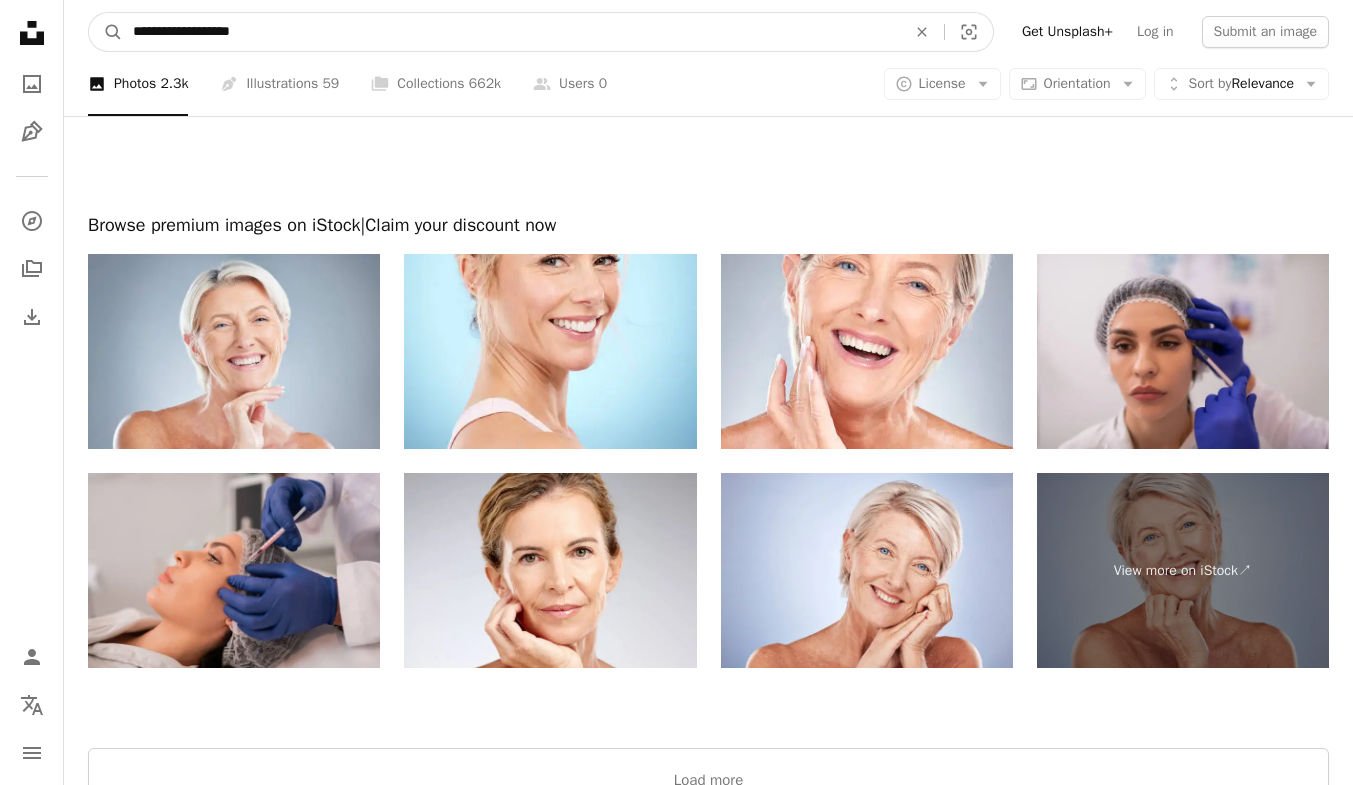 type on "**********" 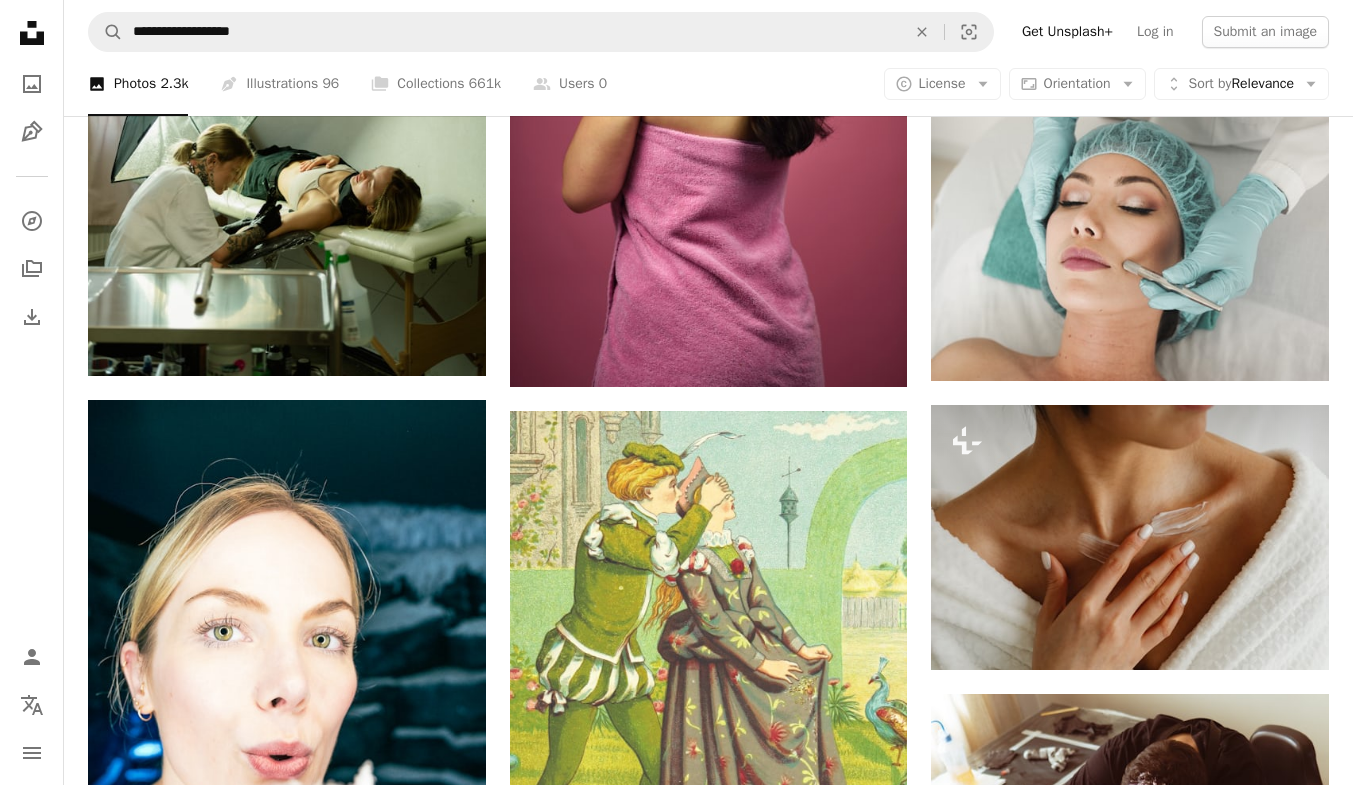 scroll, scrollTop: 1600, scrollLeft: 0, axis: vertical 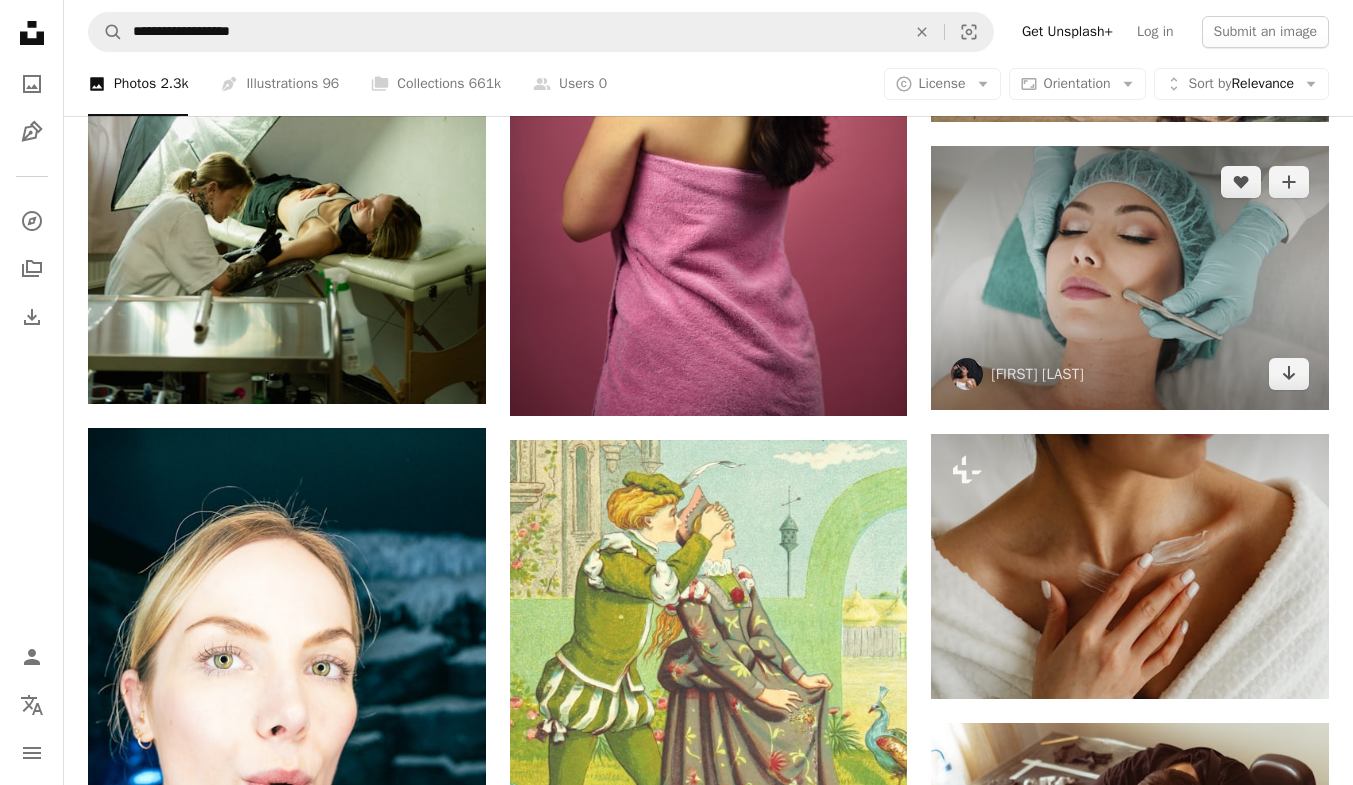 click on "Arrow pointing down" at bounding box center (1289, 374) 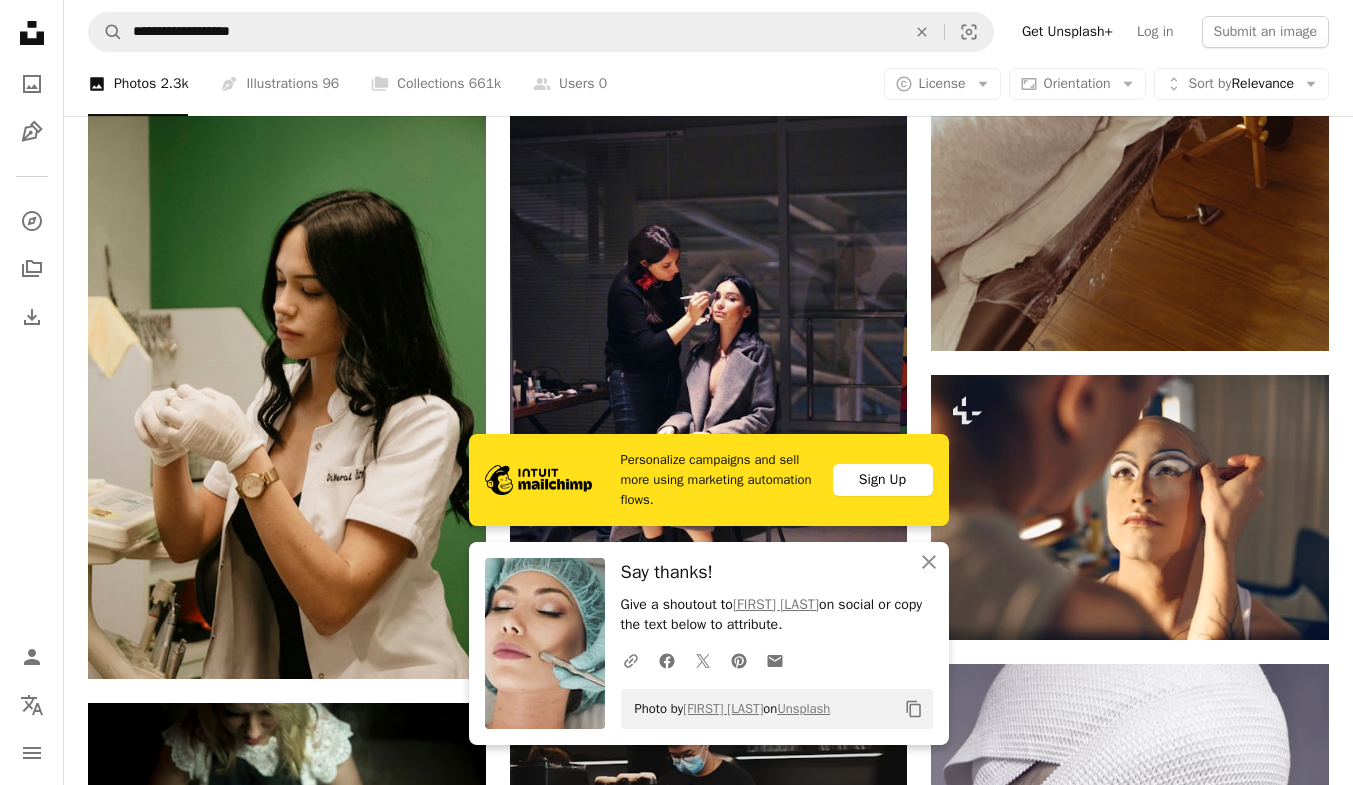 scroll, scrollTop: 2700, scrollLeft: 0, axis: vertical 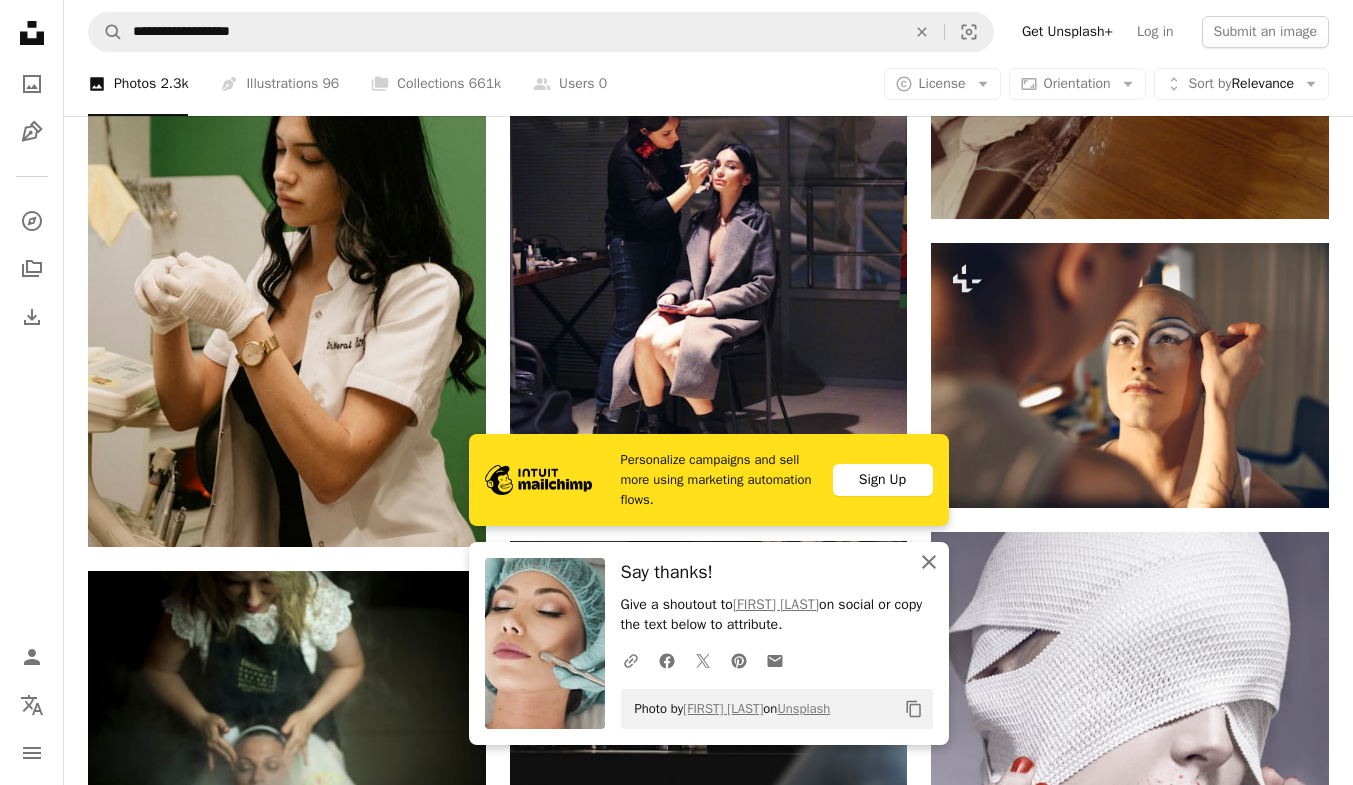 click 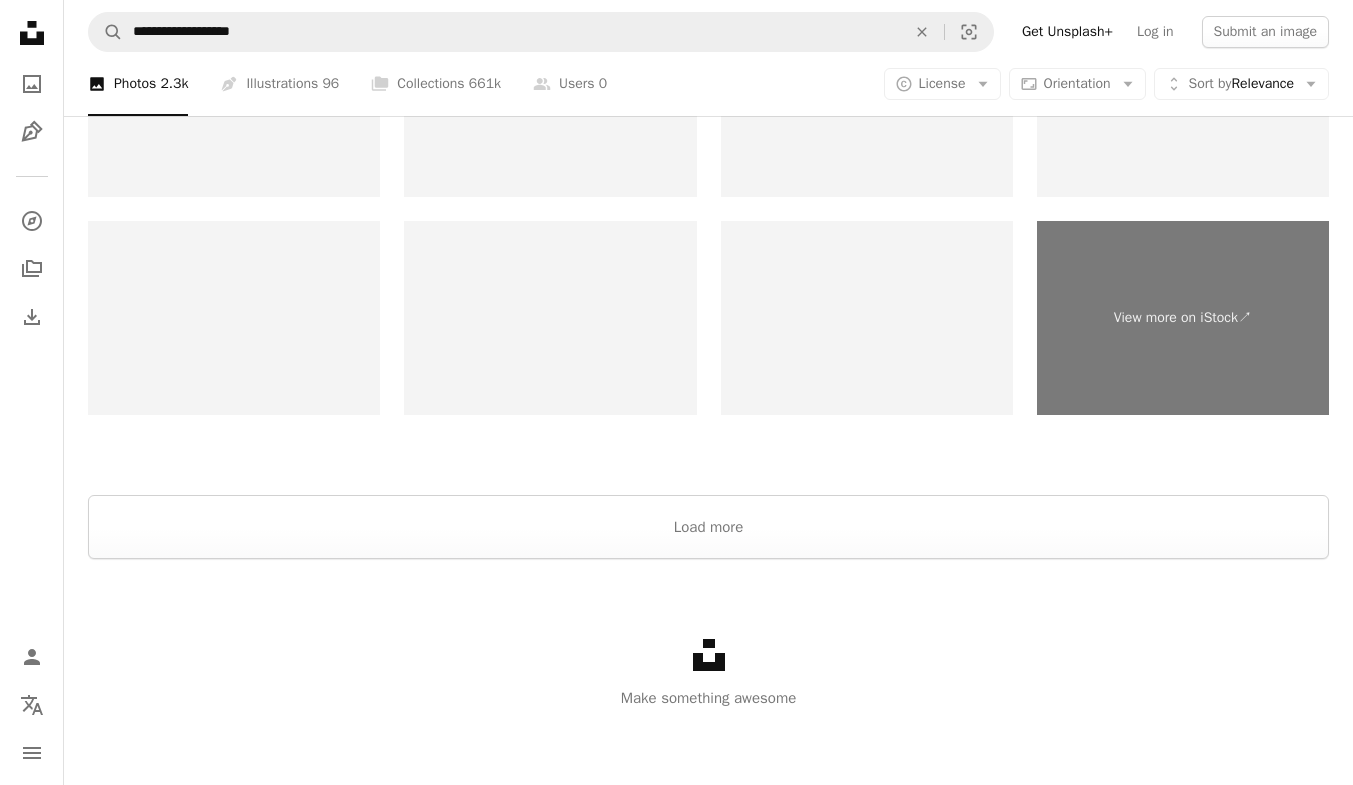 scroll, scrollTop: 4233, scrollLeft: 0, axis: vertical 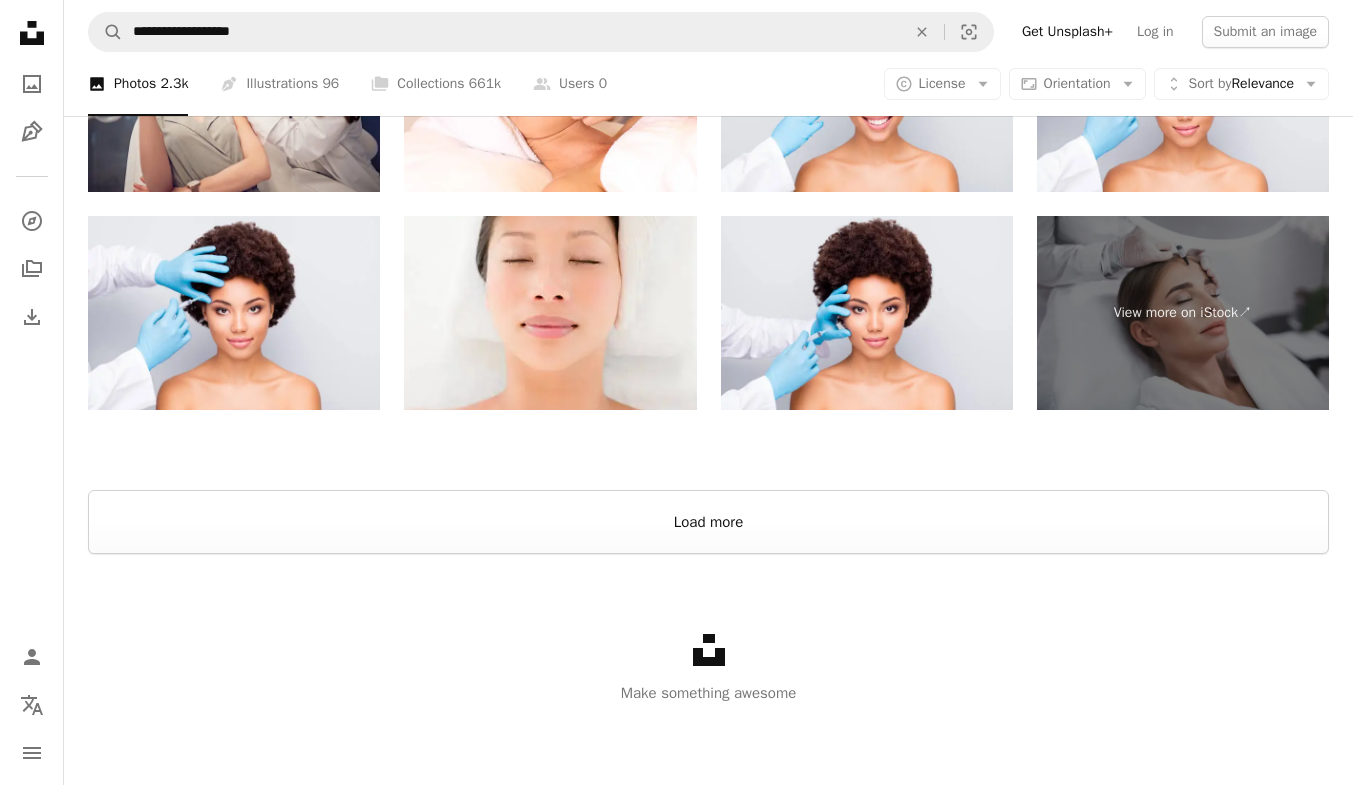 click on "Load more" at bounding box center [708, 522] 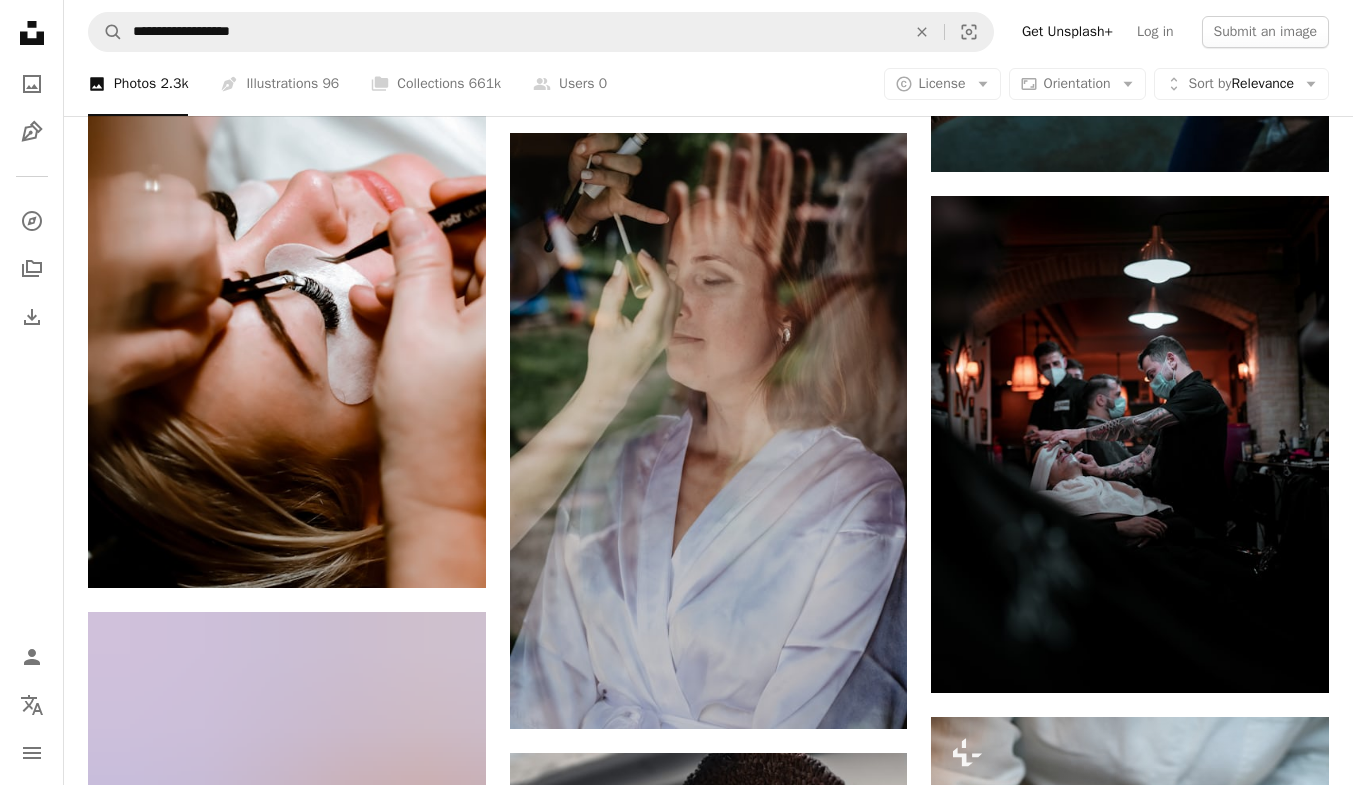 scroll, scrollTop: 11094, scrollLeft: 0, axis: vertical 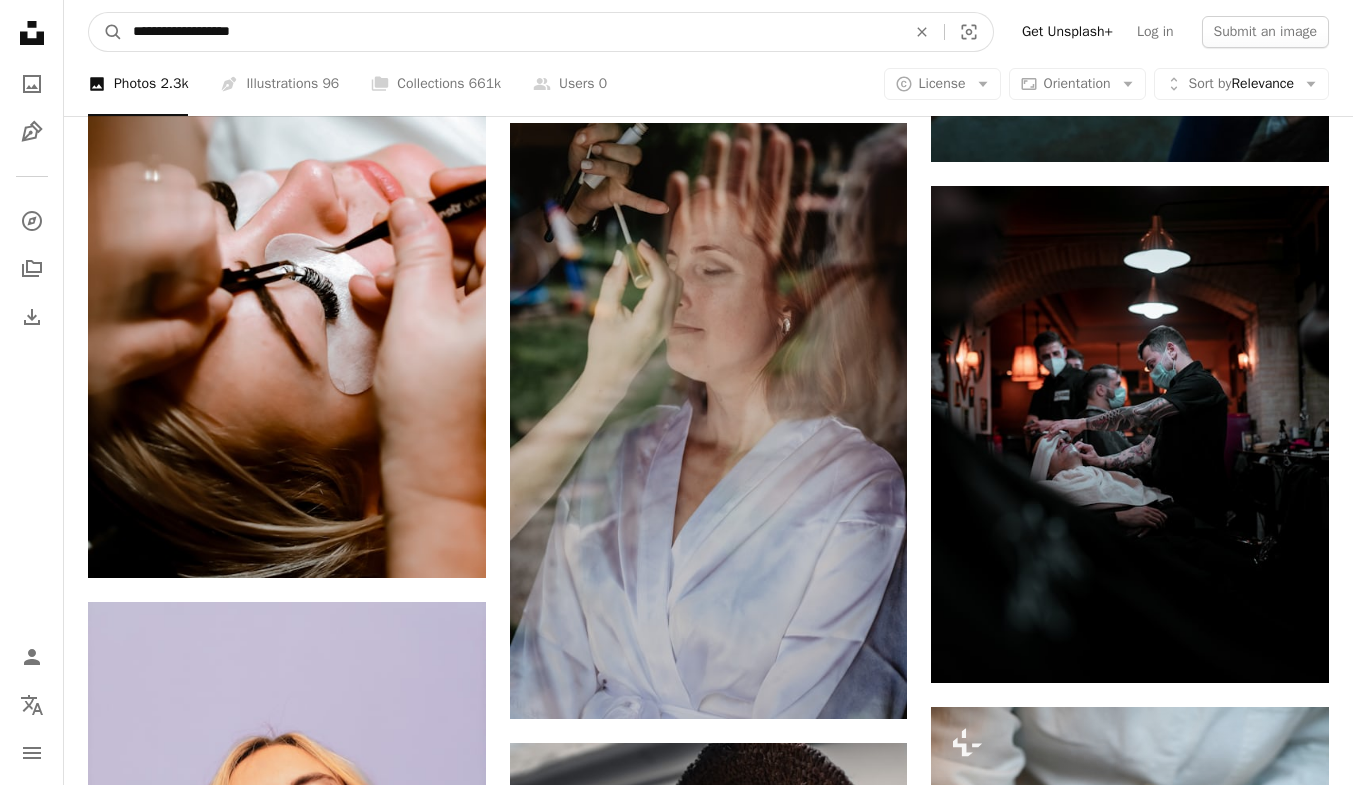 drag, startPoint x: 229, startPoint y: 32, endPoint x: 97, endPoint y: 33, distance: 132.00378 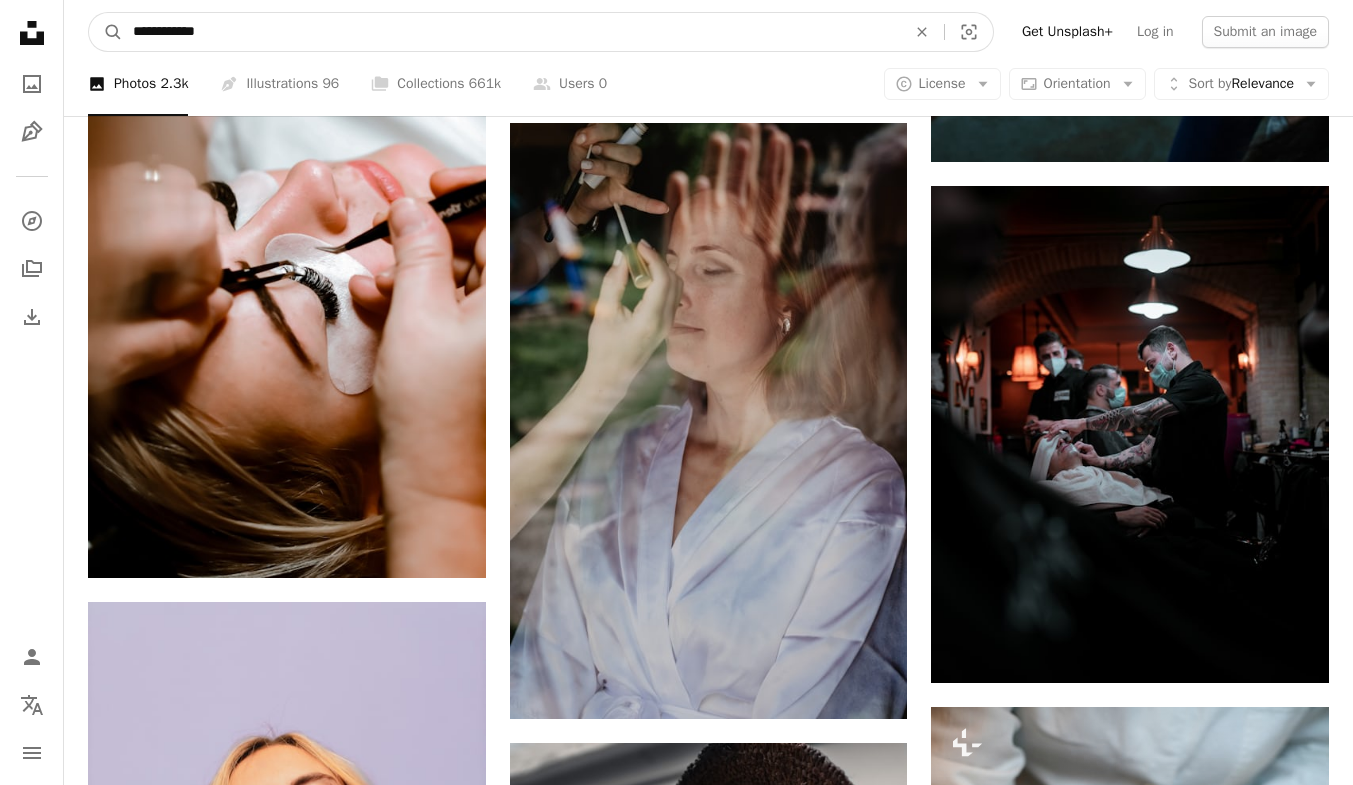 type on "**********" 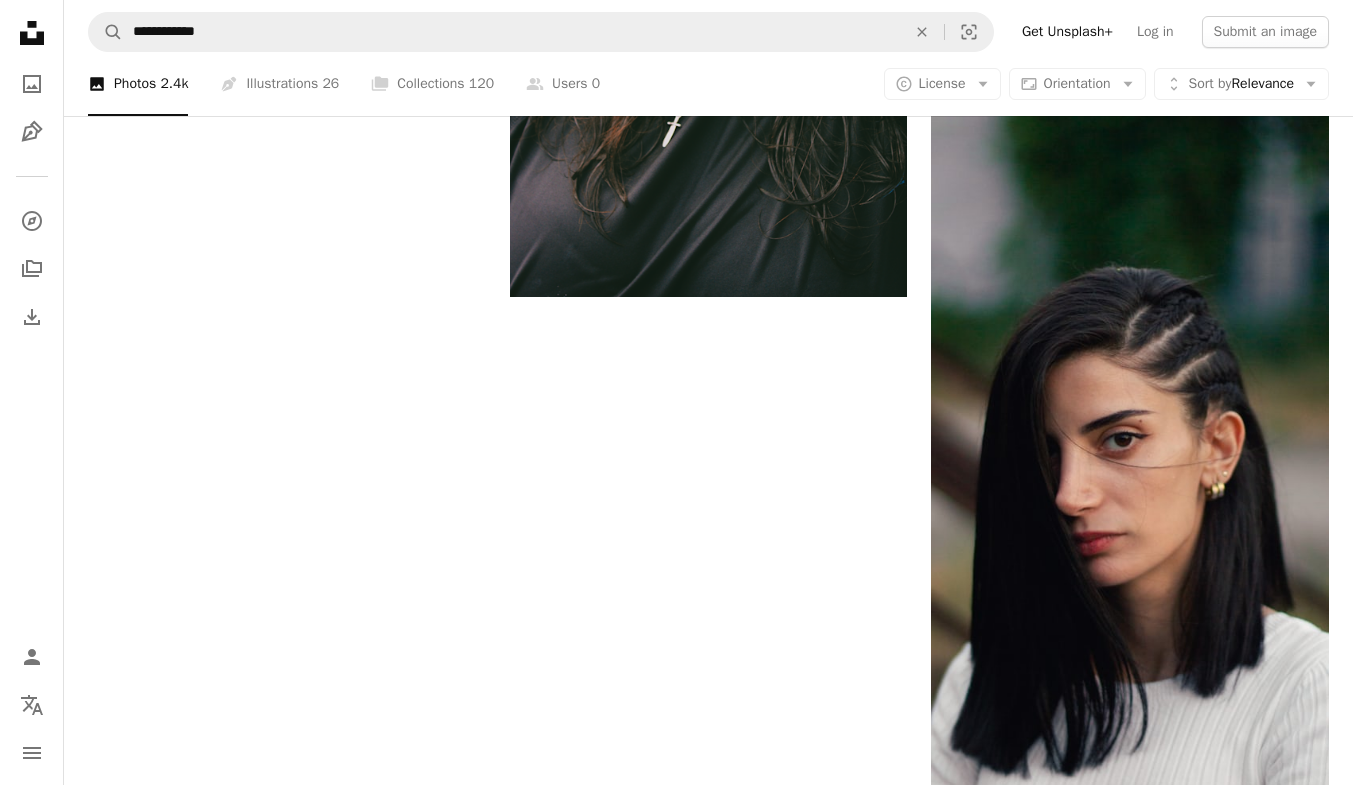scroll, scrollTop: 4000, scrollLeft: 0, axis: vertical 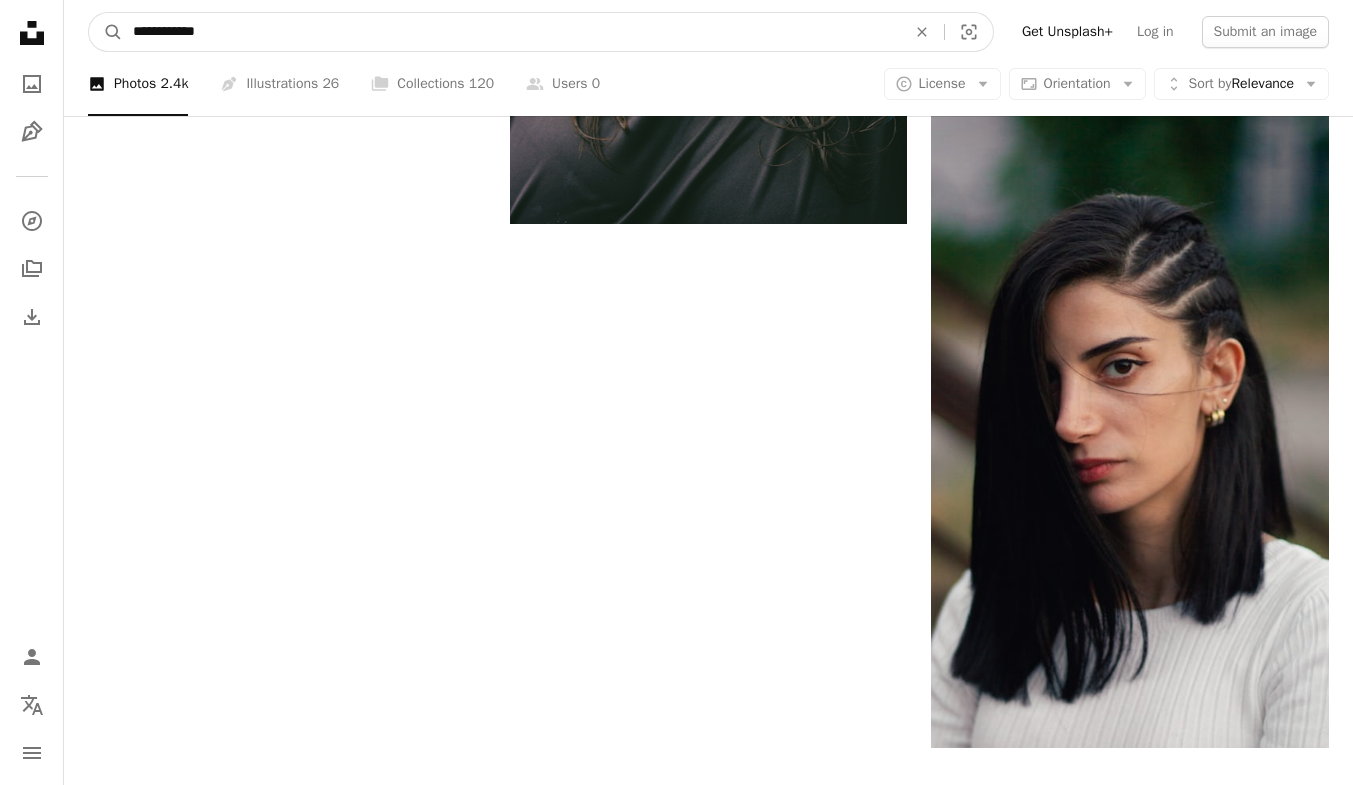 drag, startPoint x: 259, startPoint y: 32, endPoint x: 98, endPoint y: 33, distance: 161.00311 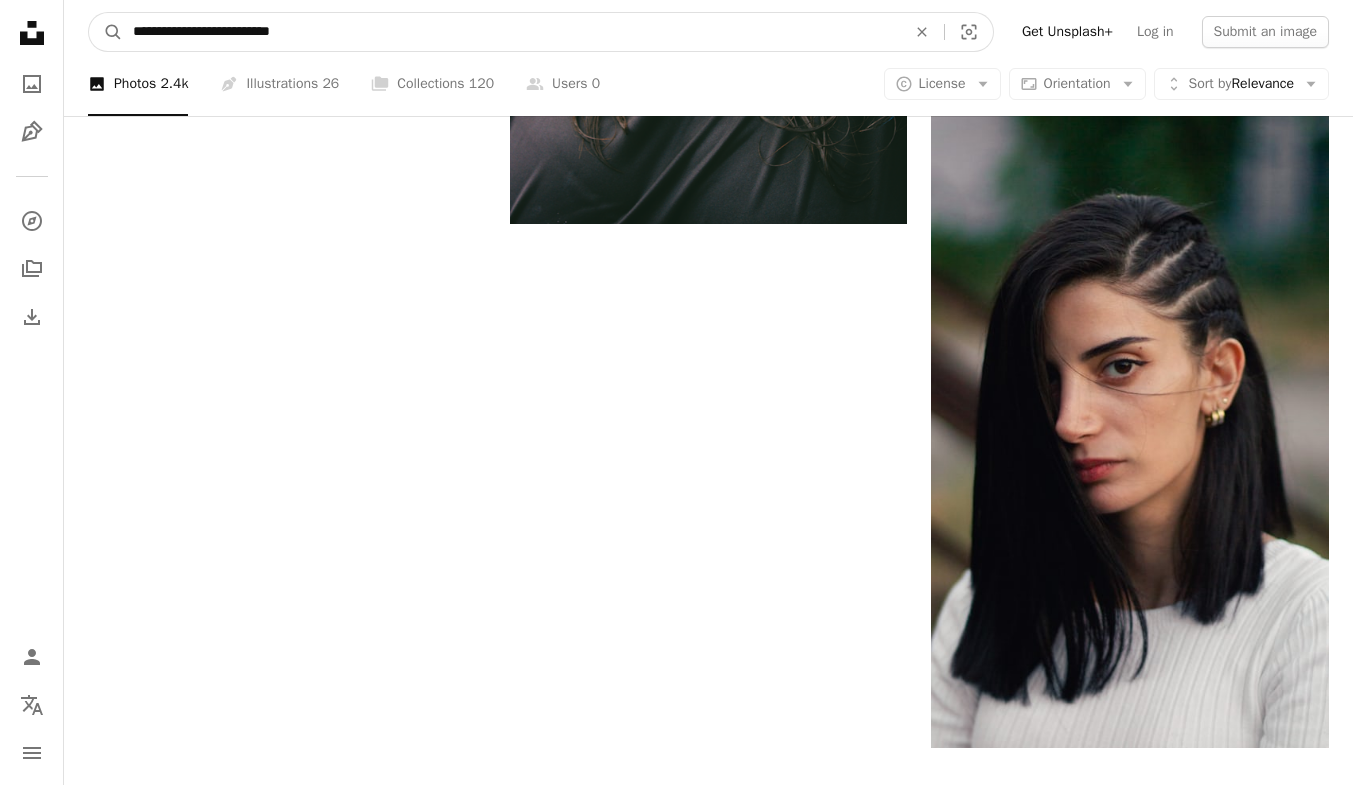 type on "**********" 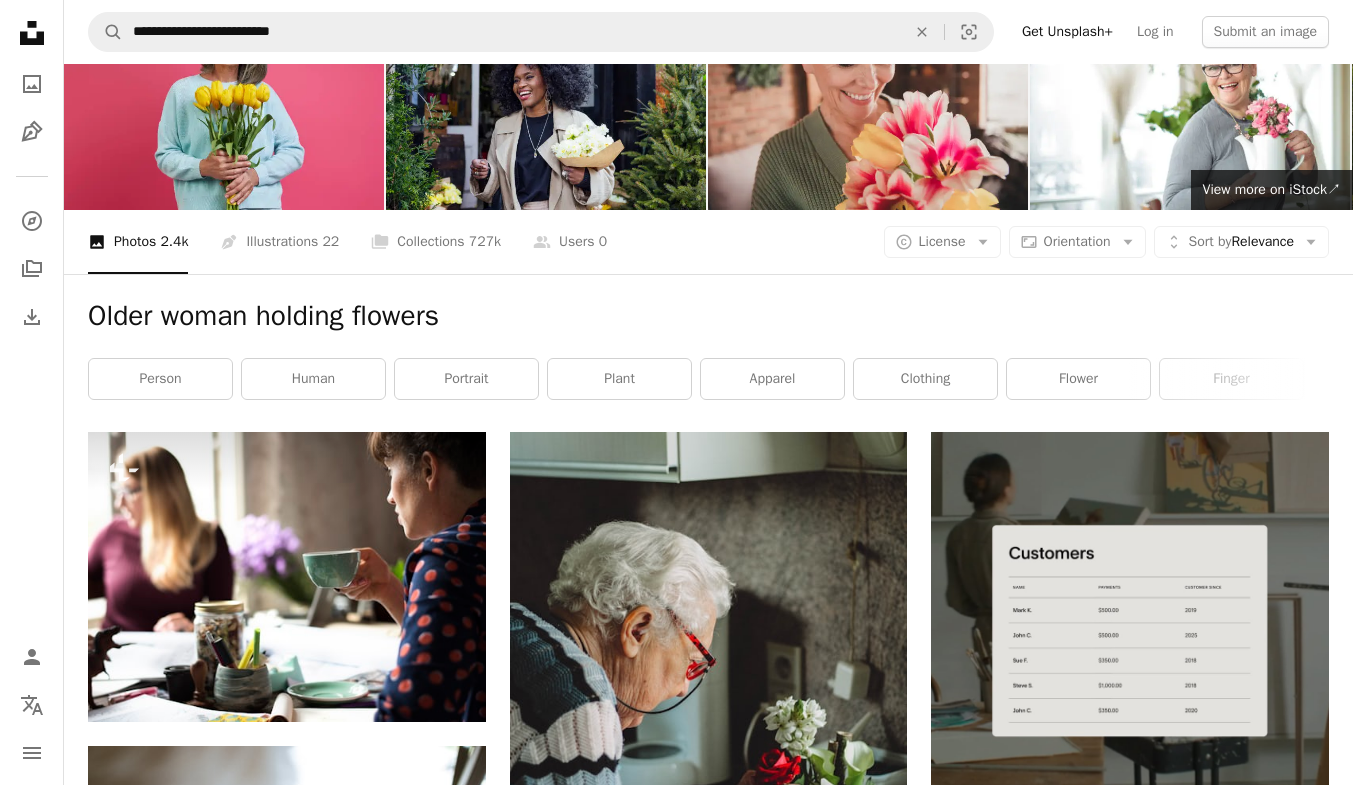 scroll, scrollTop: 0, scrollLeft: 0, axis: both 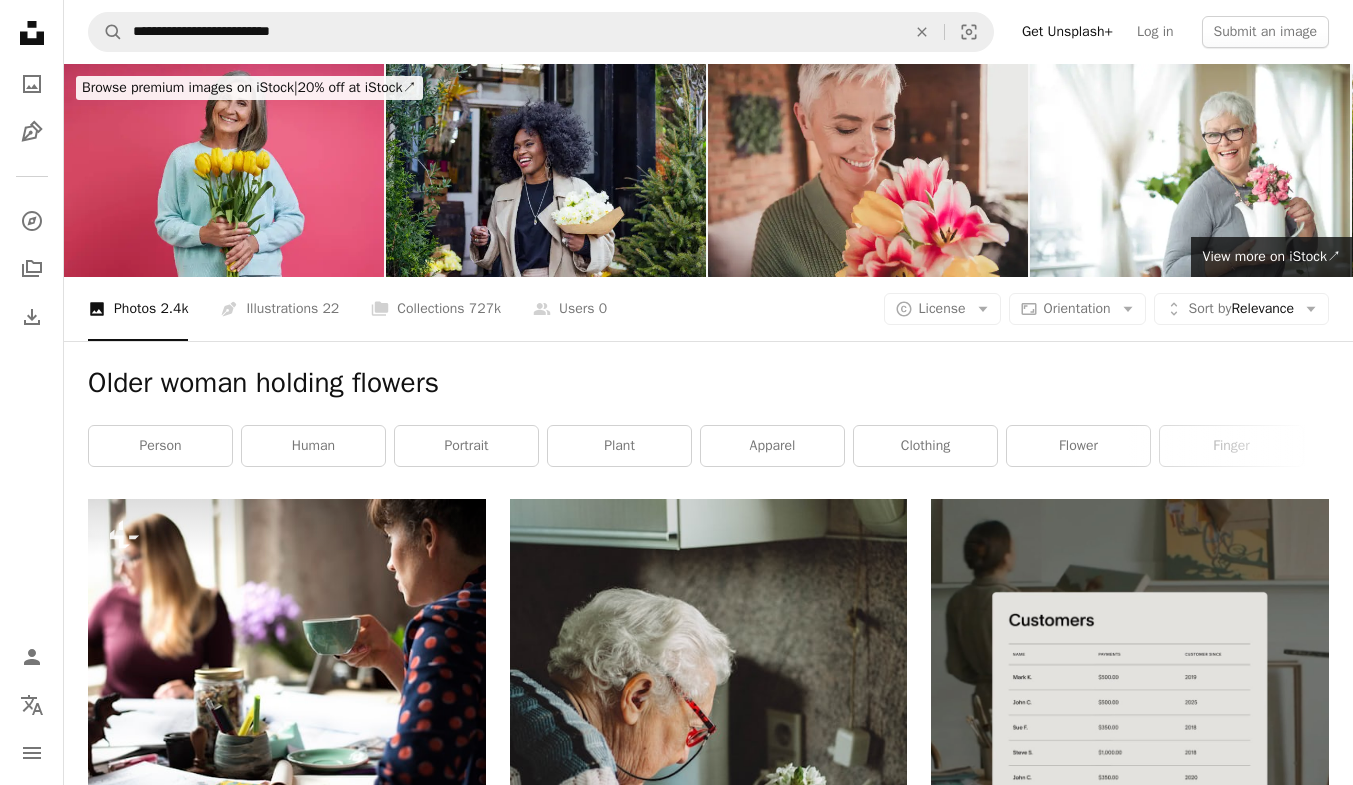 click at bounding box center [868, 170] 